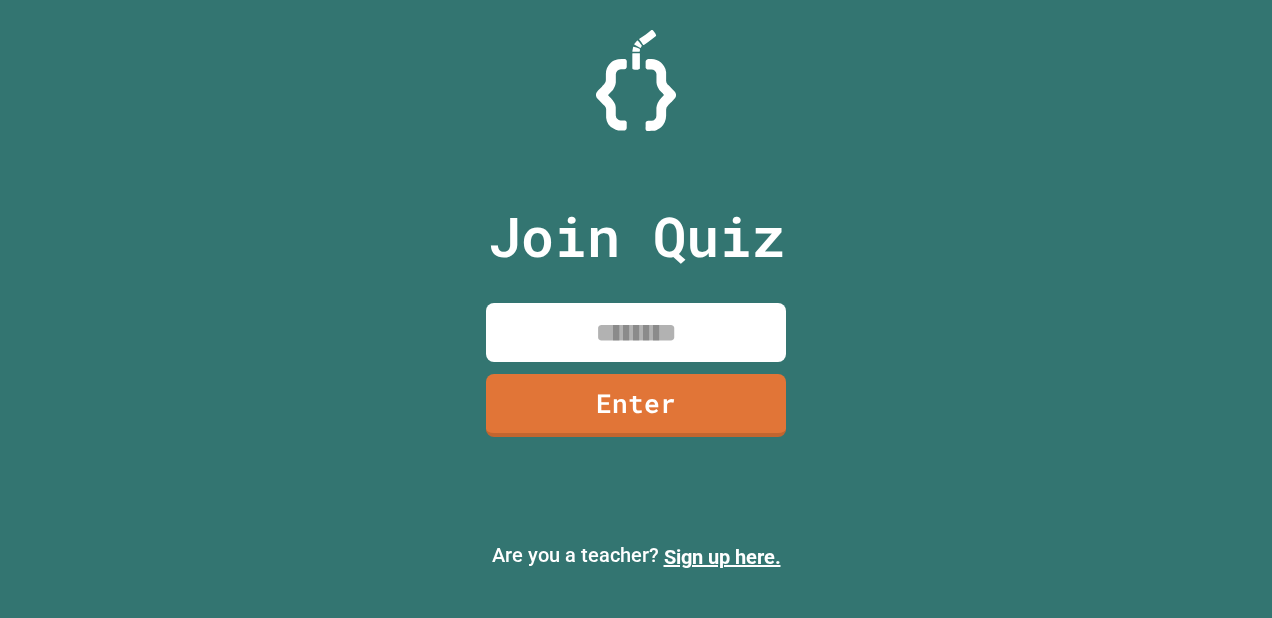 scroll, scrollTop: 0, scrollLeft: 0, axis: both 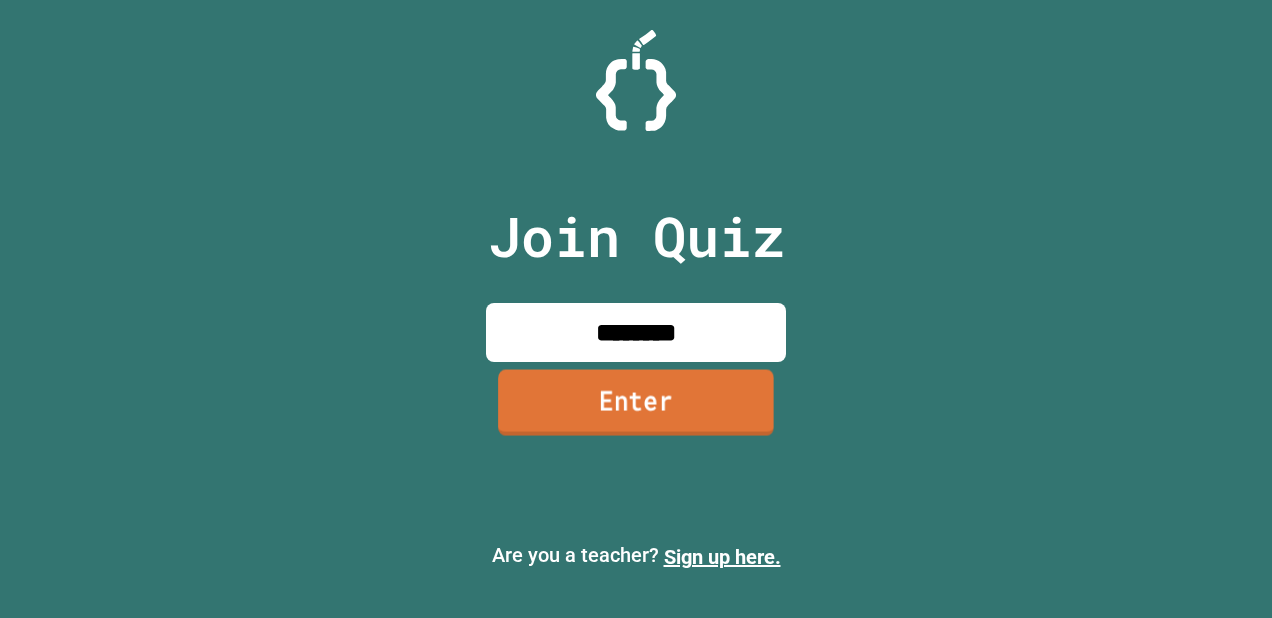 type on "********" 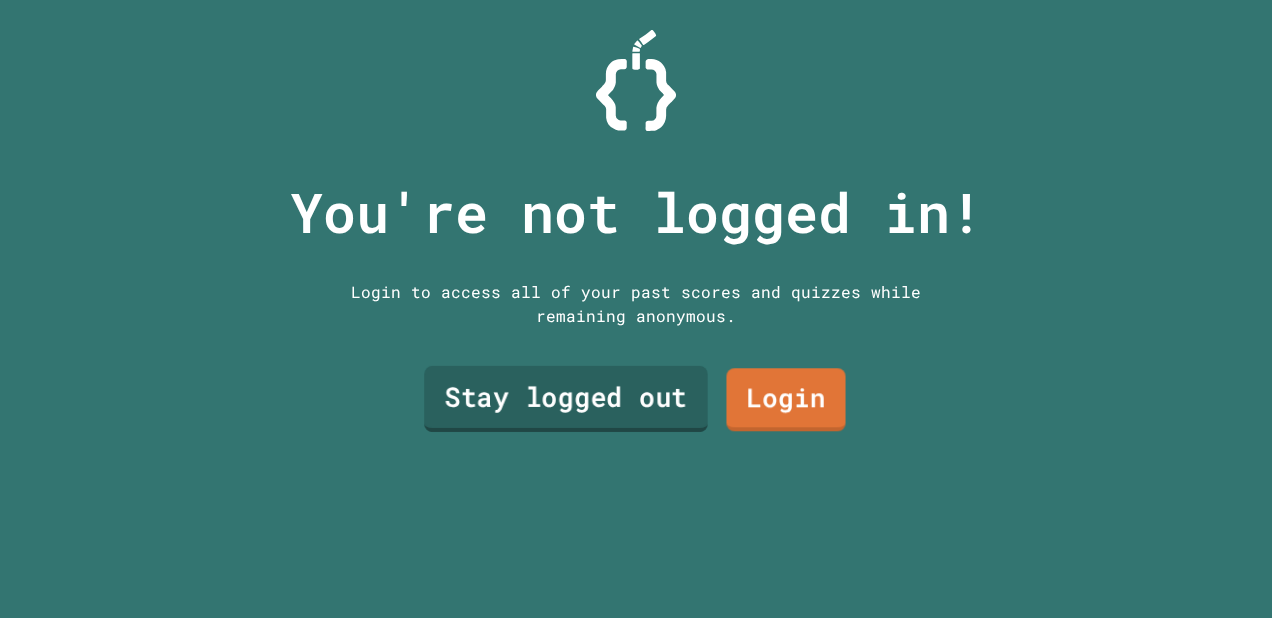 click on "Stay logged out" at bounding box center (566, 399) 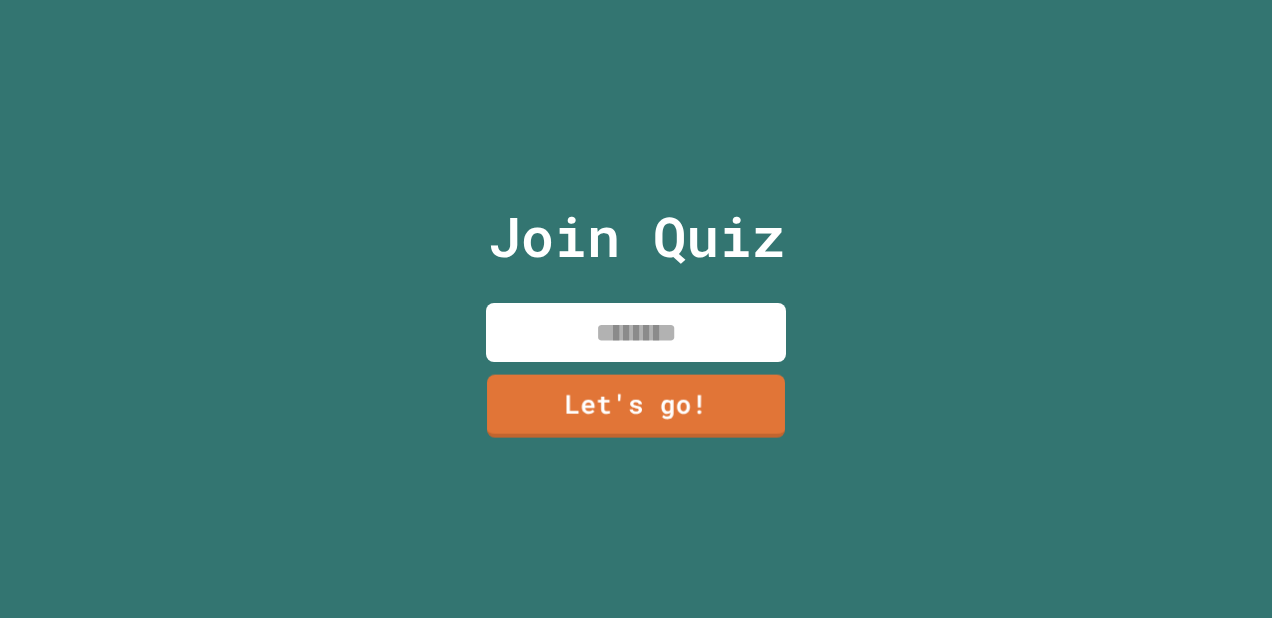 click at bounding box center (636, 332) 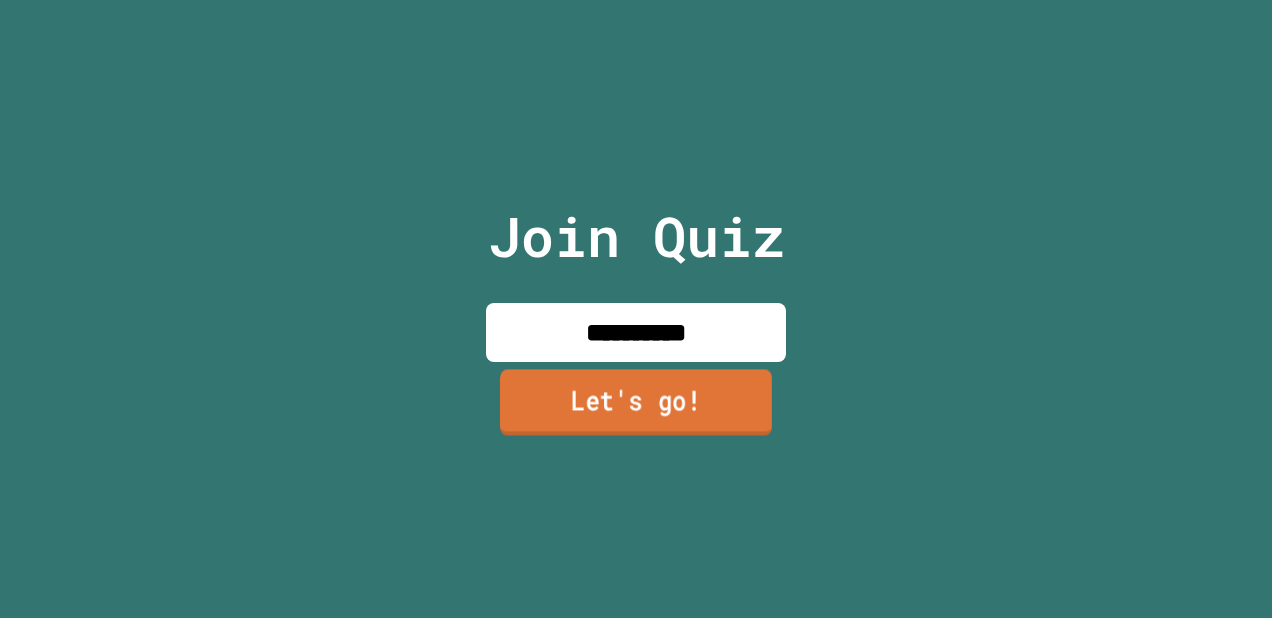 type on "*********" 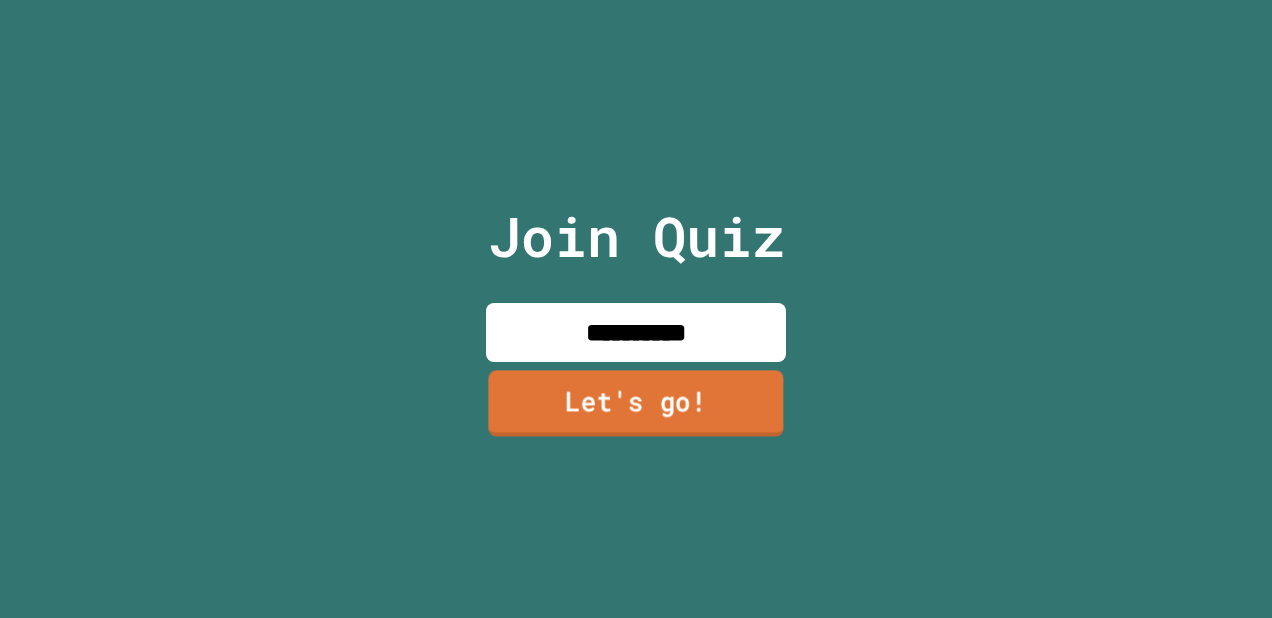 click on "Let's go!" at bounding box center (635, 404) 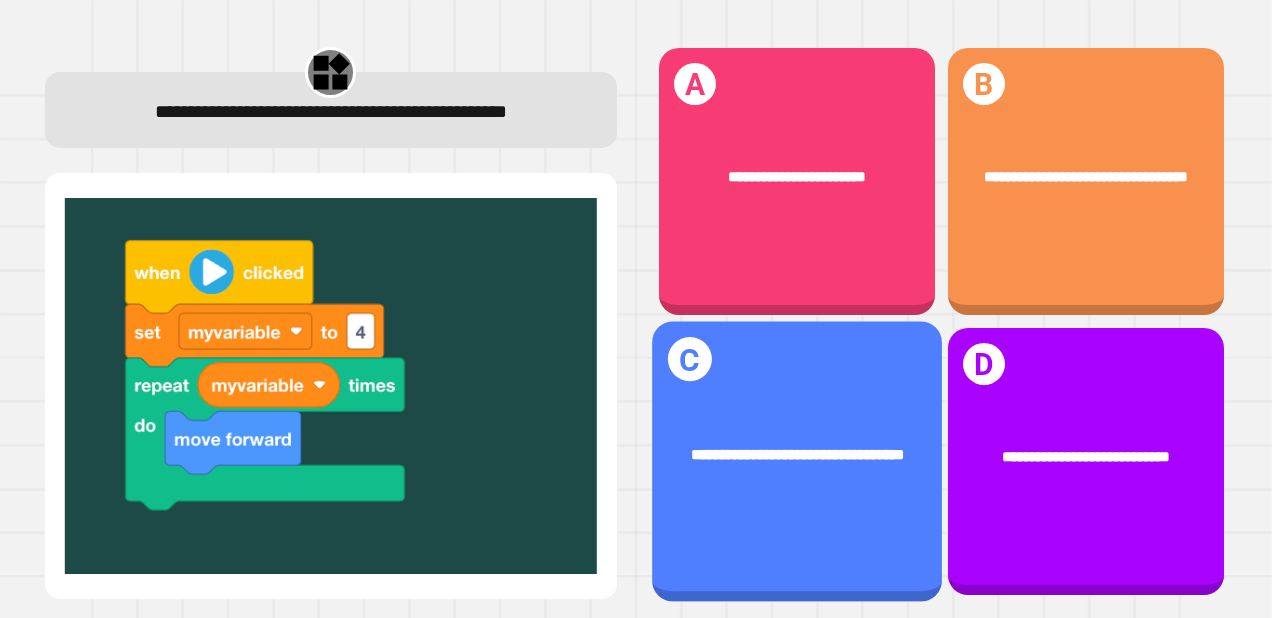click on "**********" at bounding box center (797, 456) 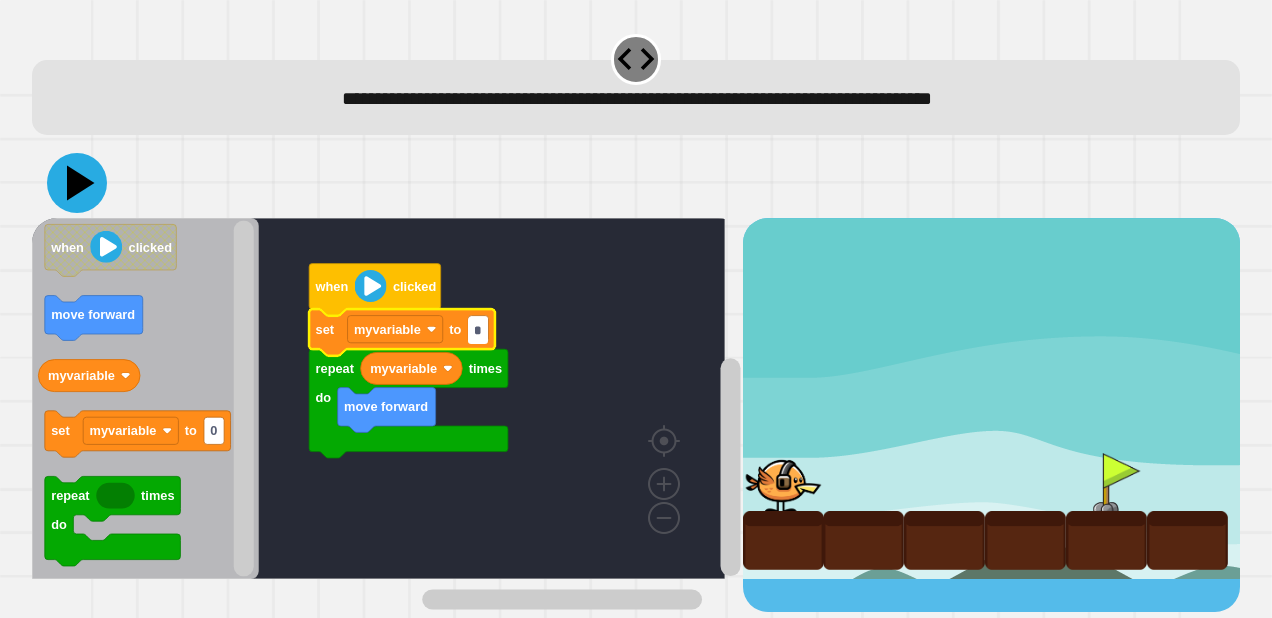 type on "*" 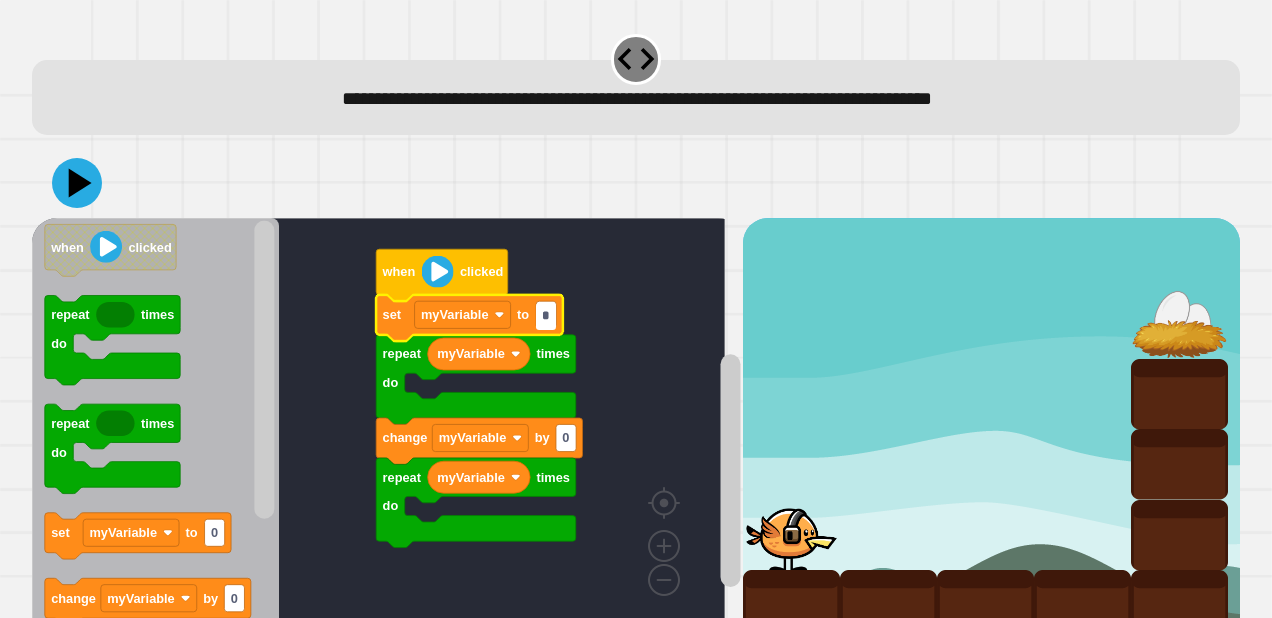 click on "*" at bounding box center [546, 316] 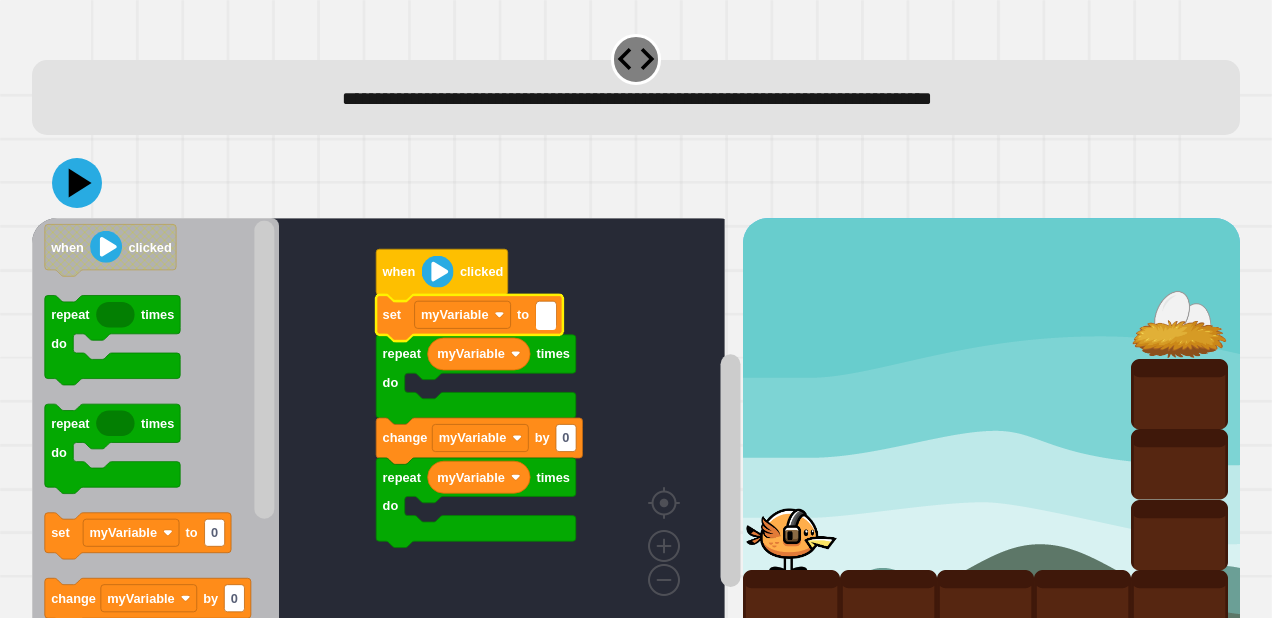 type on "*" 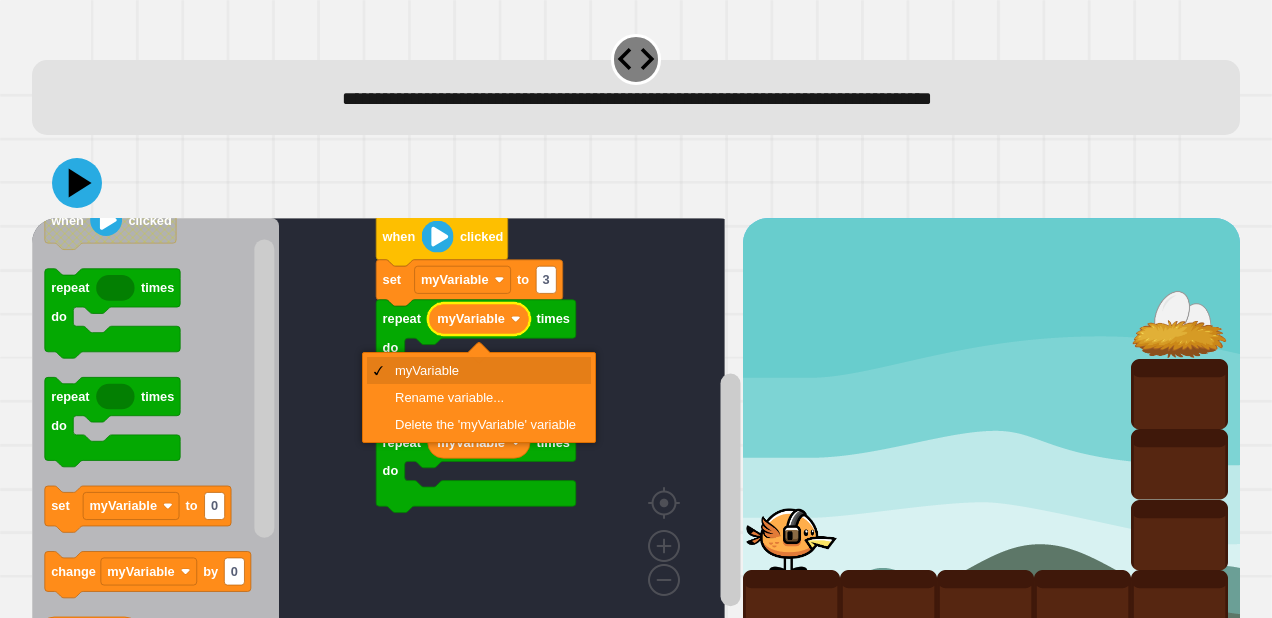 click 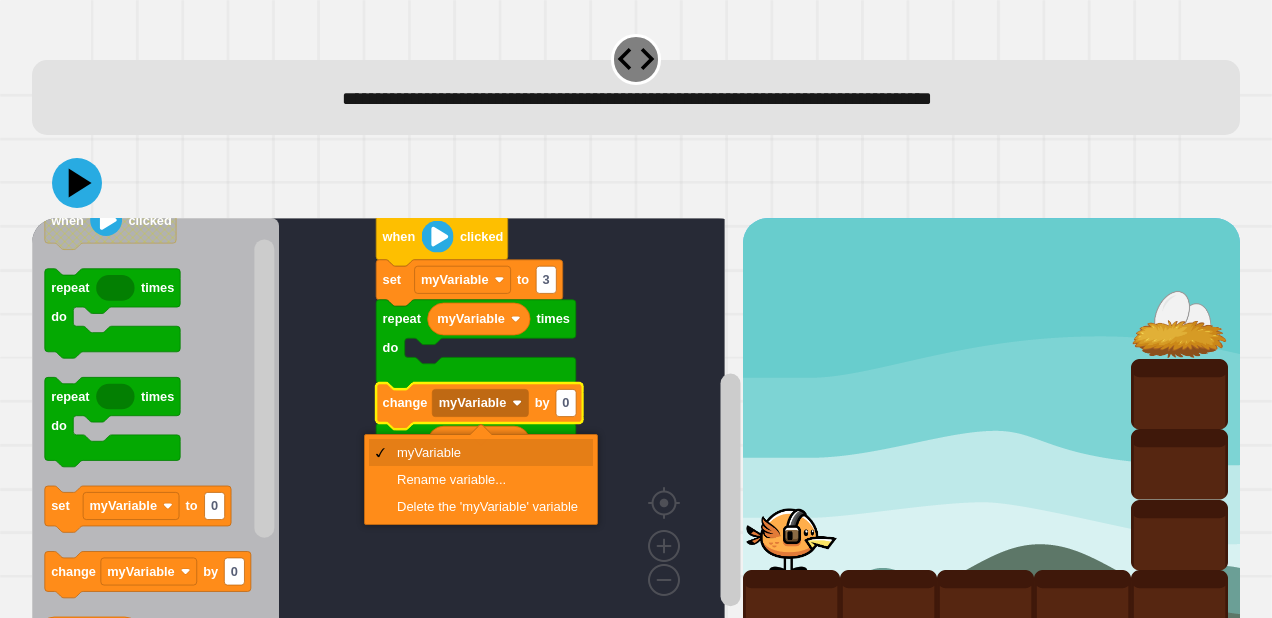 click 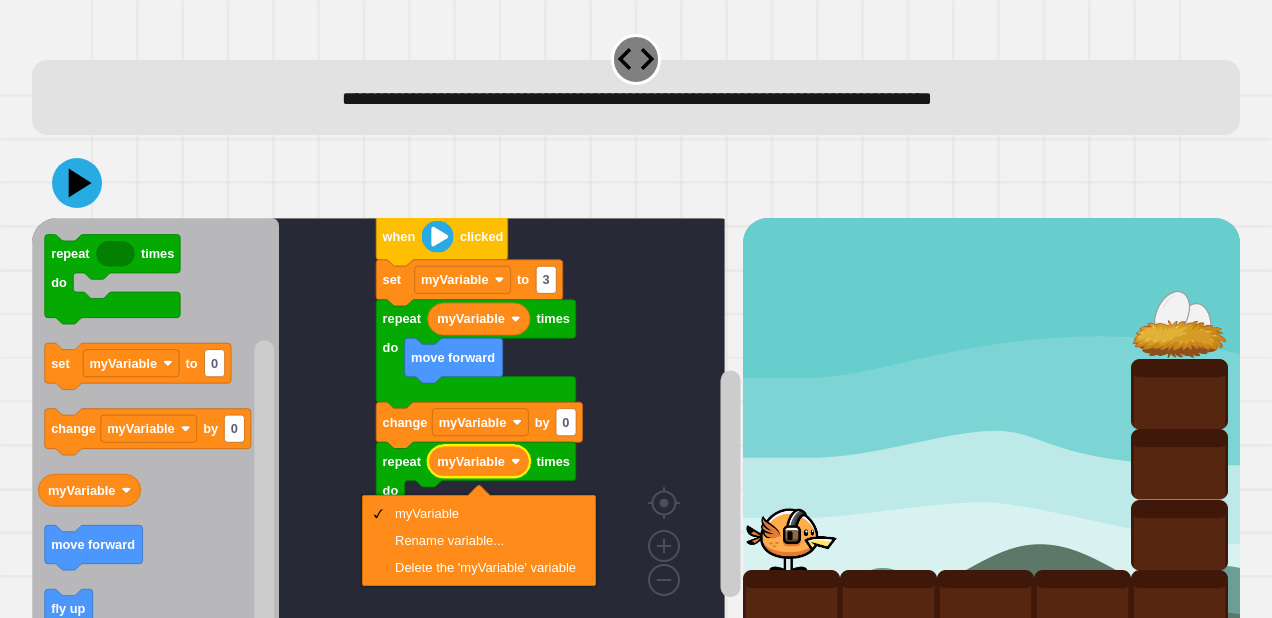 click 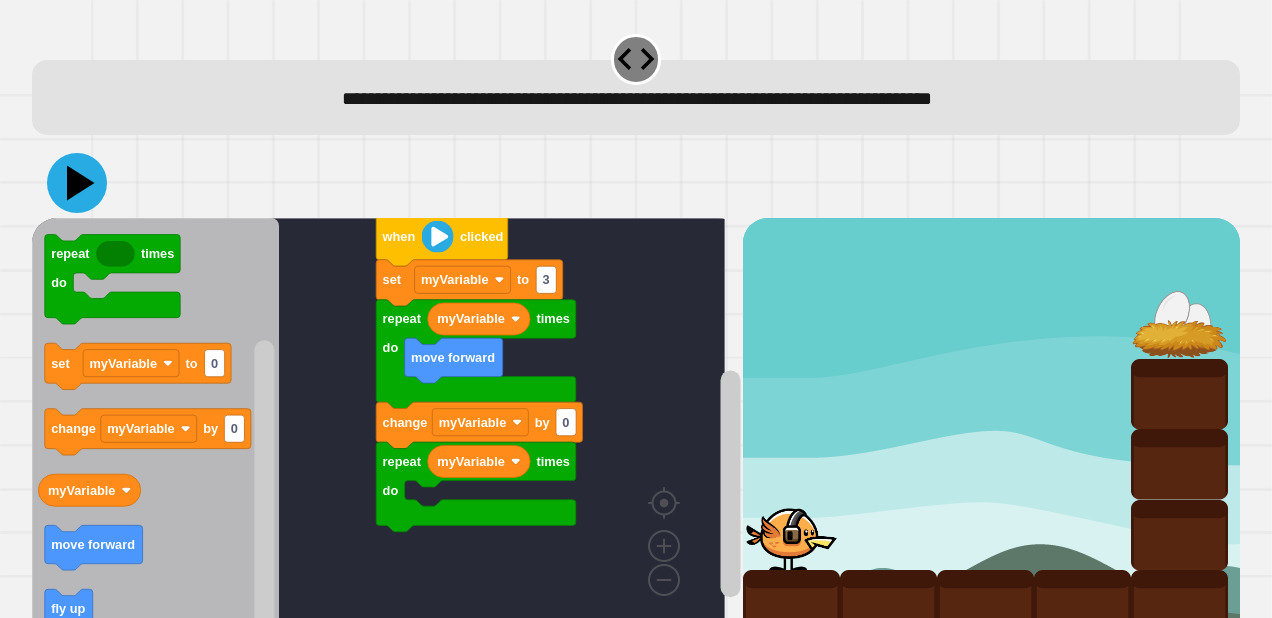 click 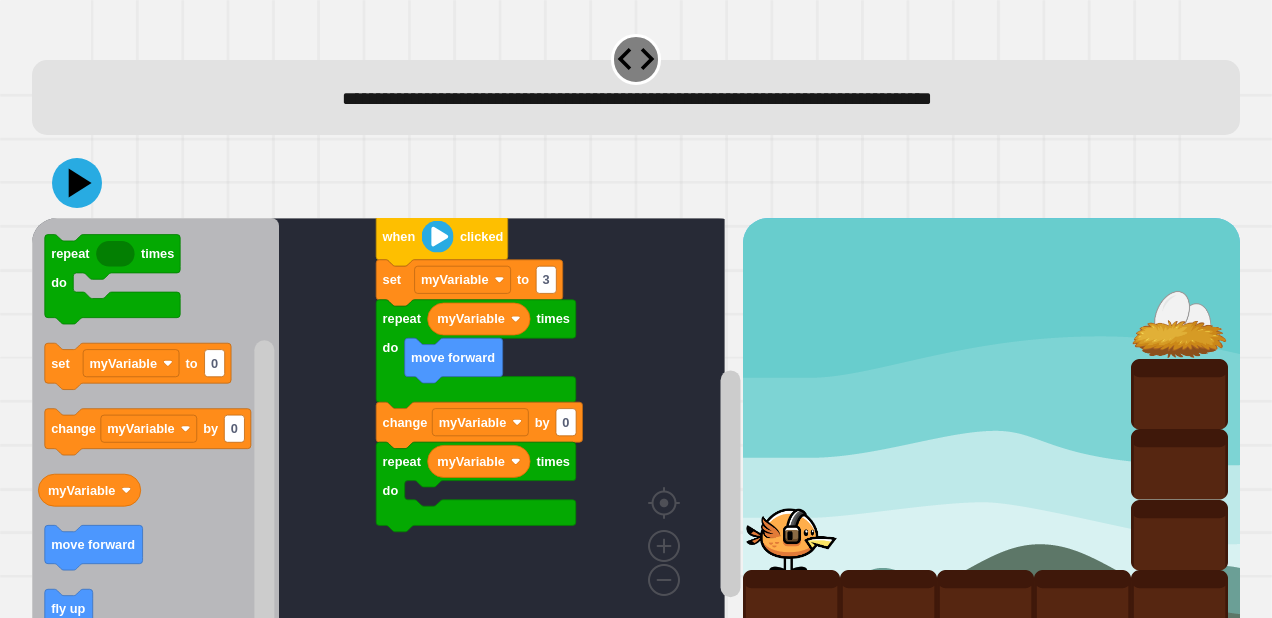 click 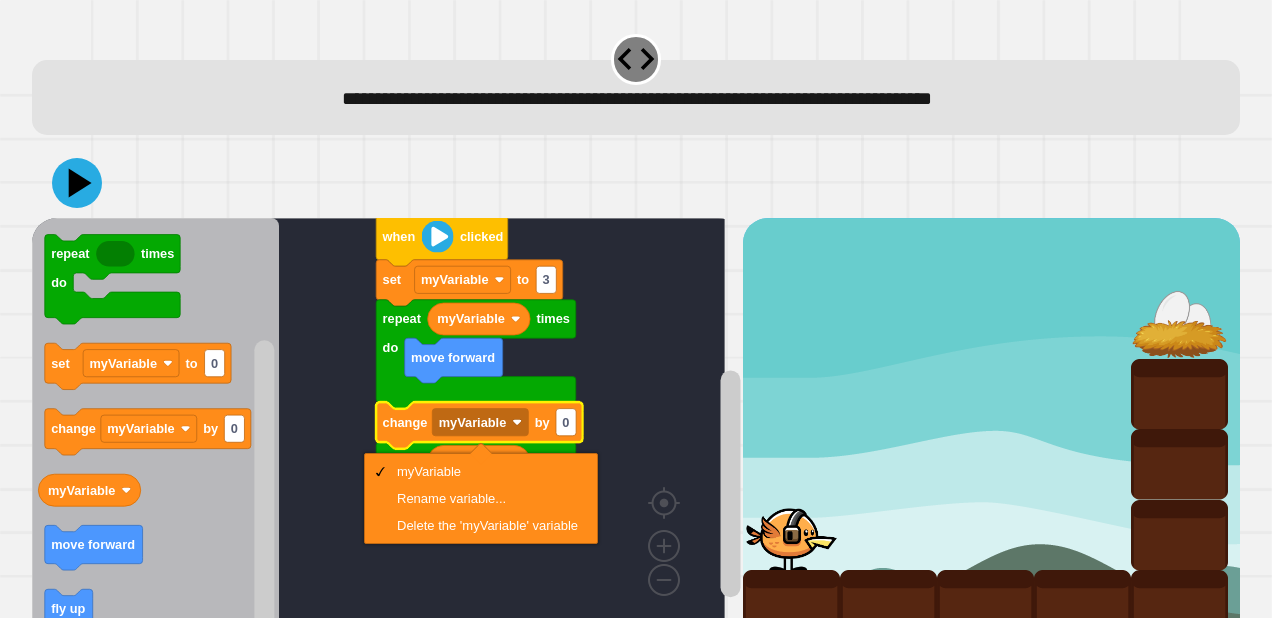 click 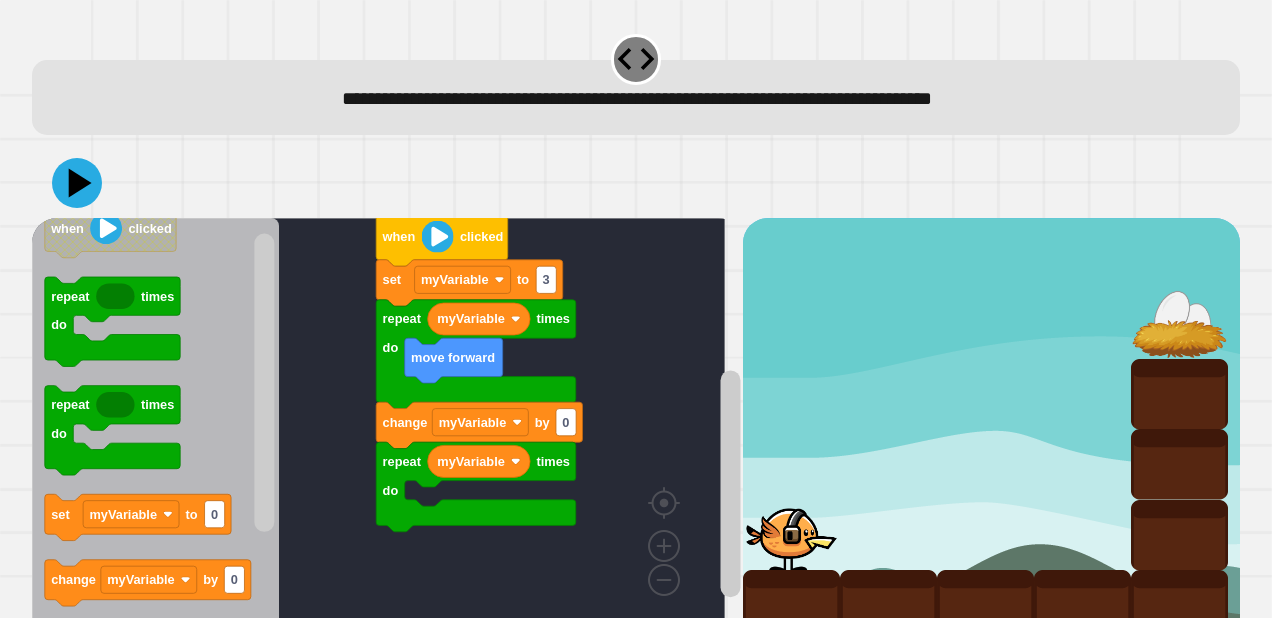 click 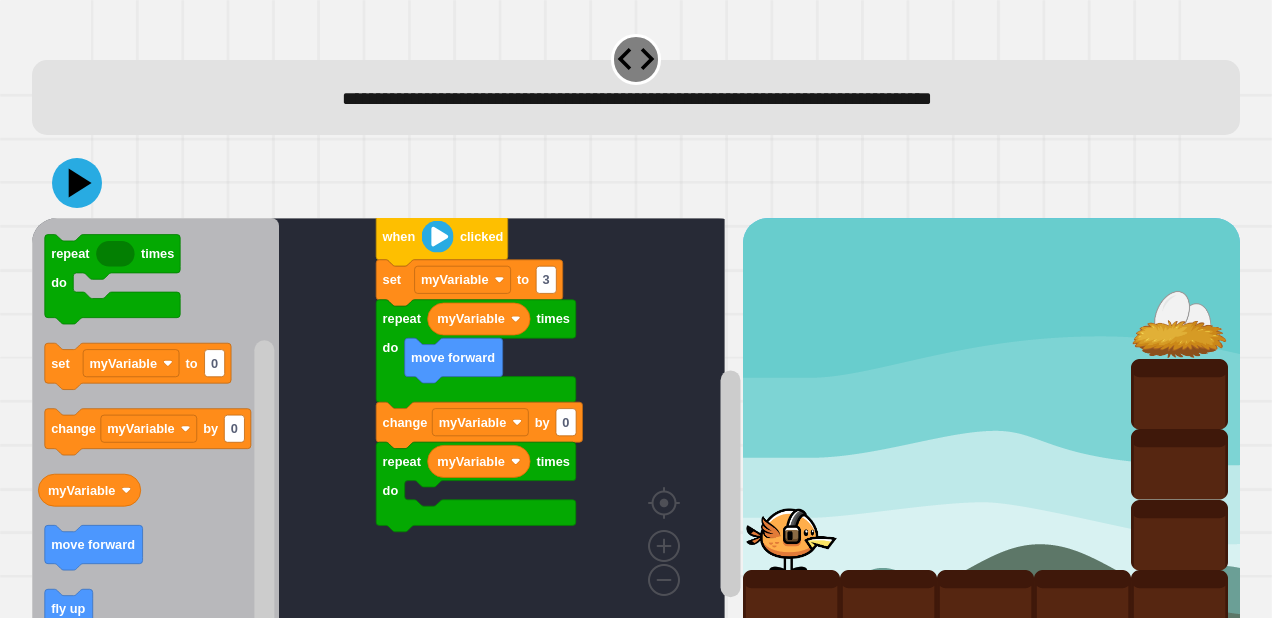 click 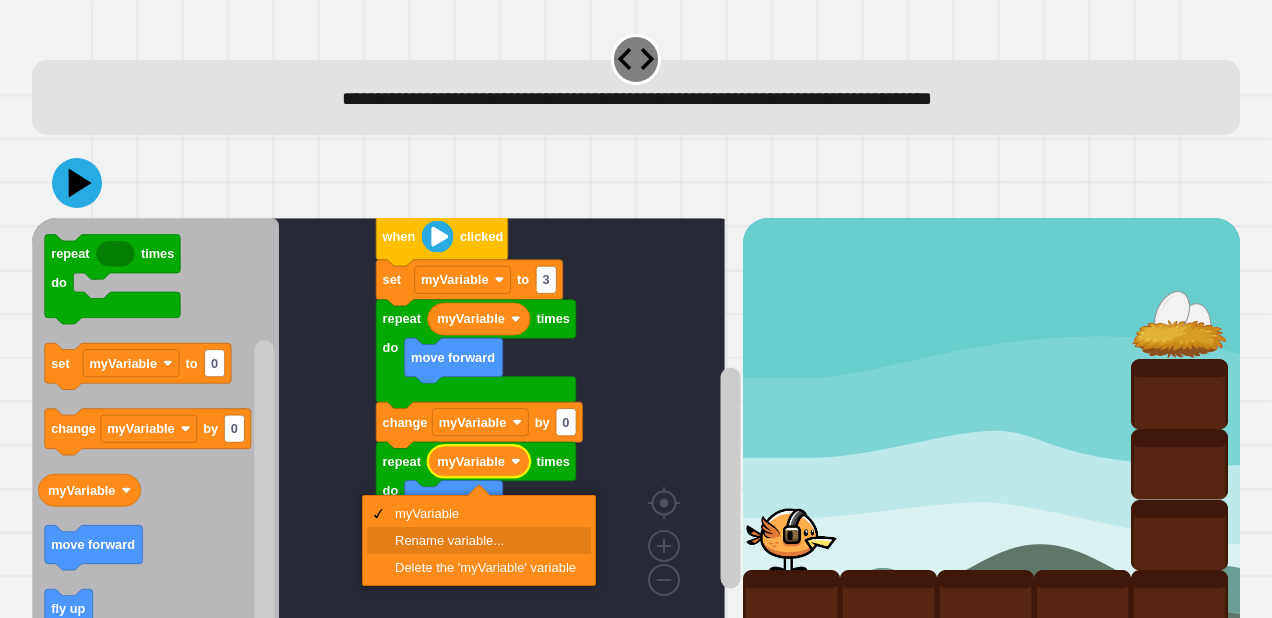 click 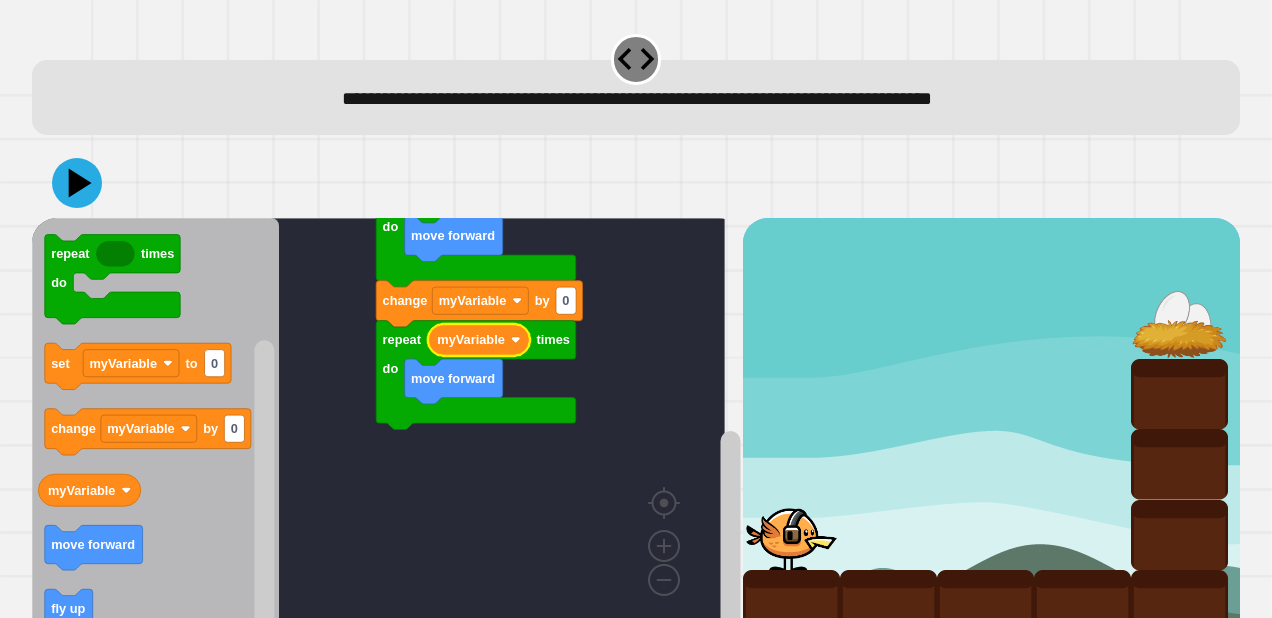 click on "myVariable" 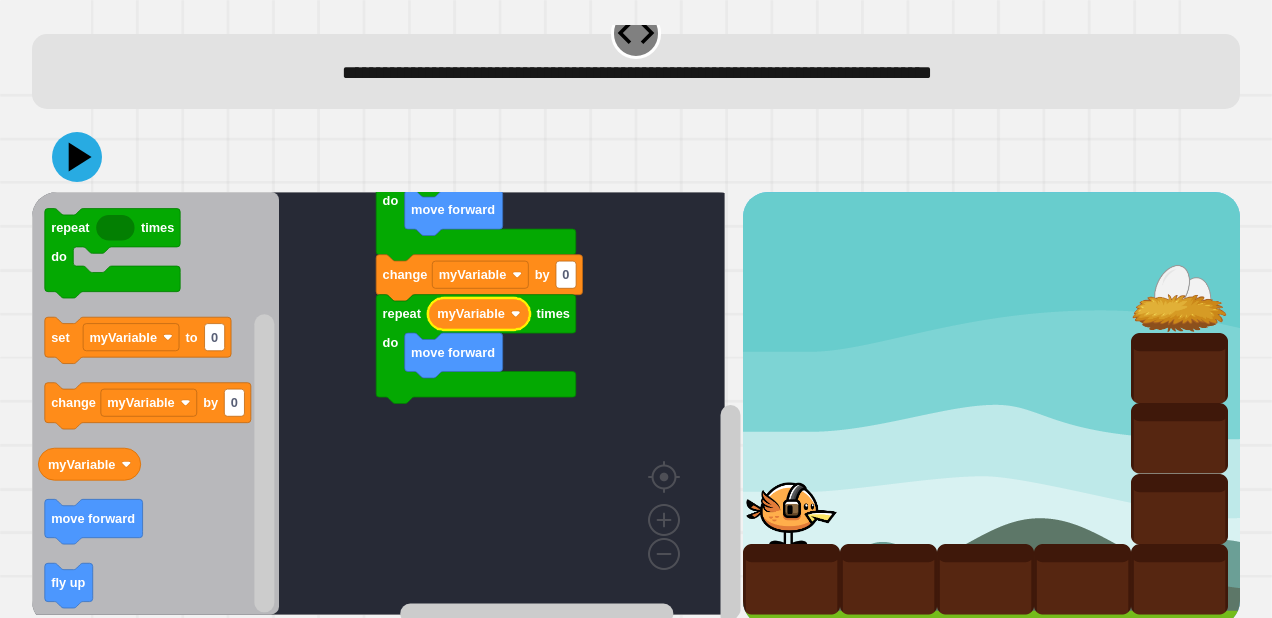 scroll, scrollTop: 61, scrollLeft: 0, axis: vertical 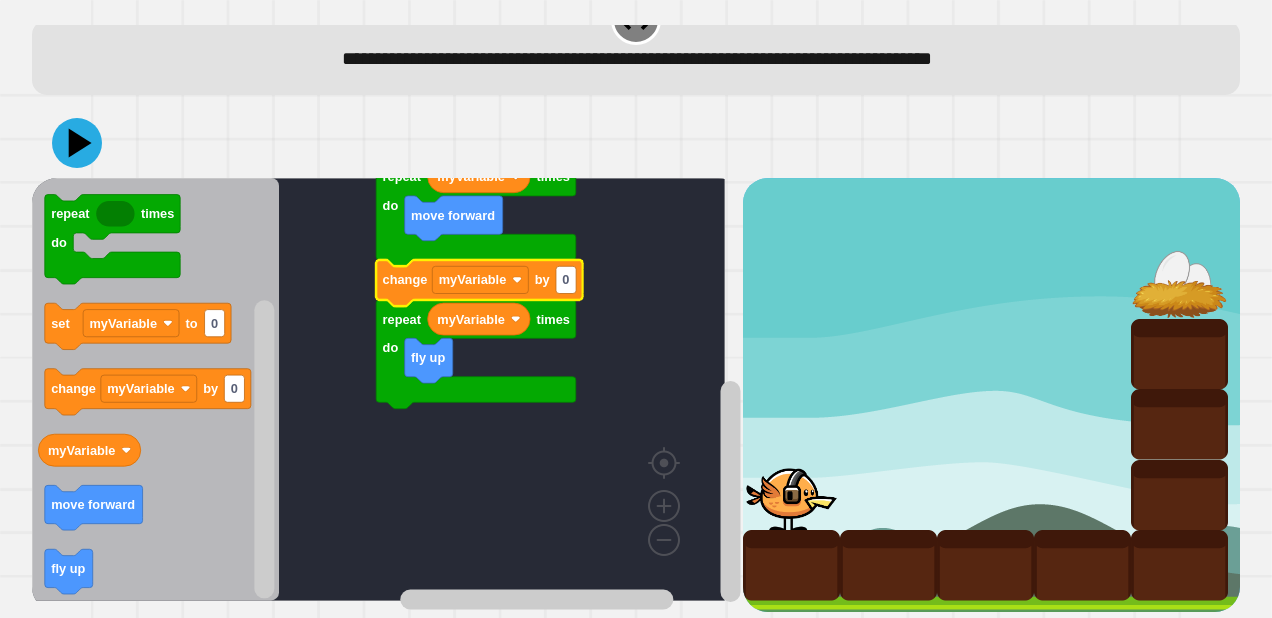 click 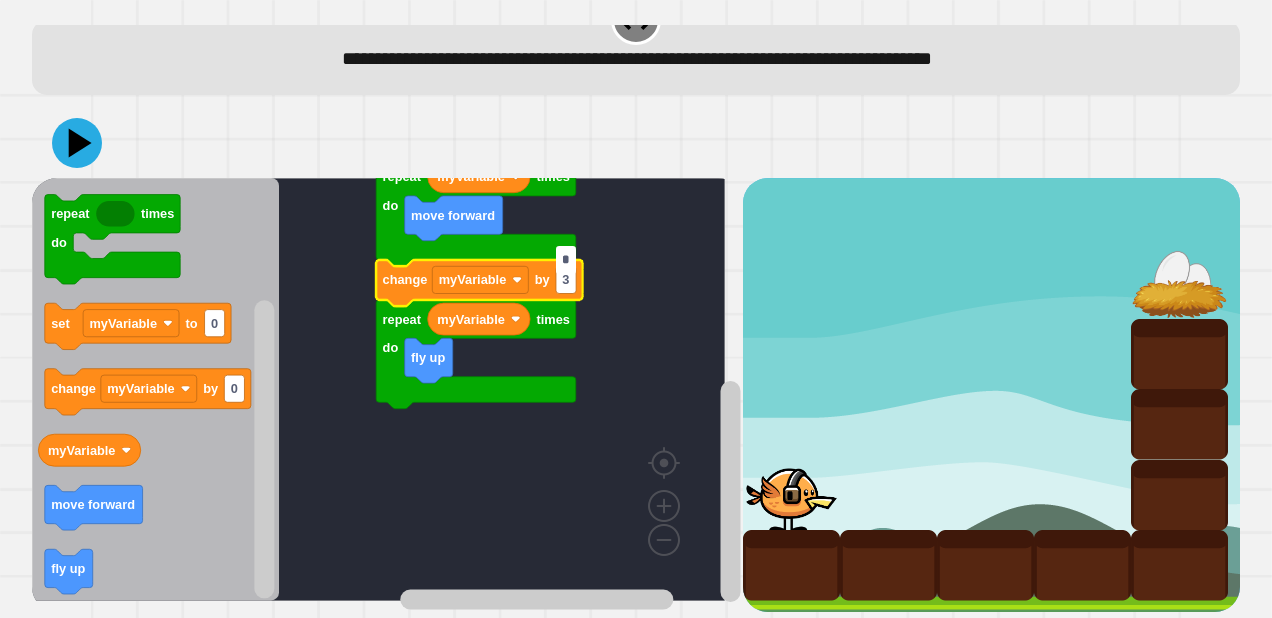 type on "*" 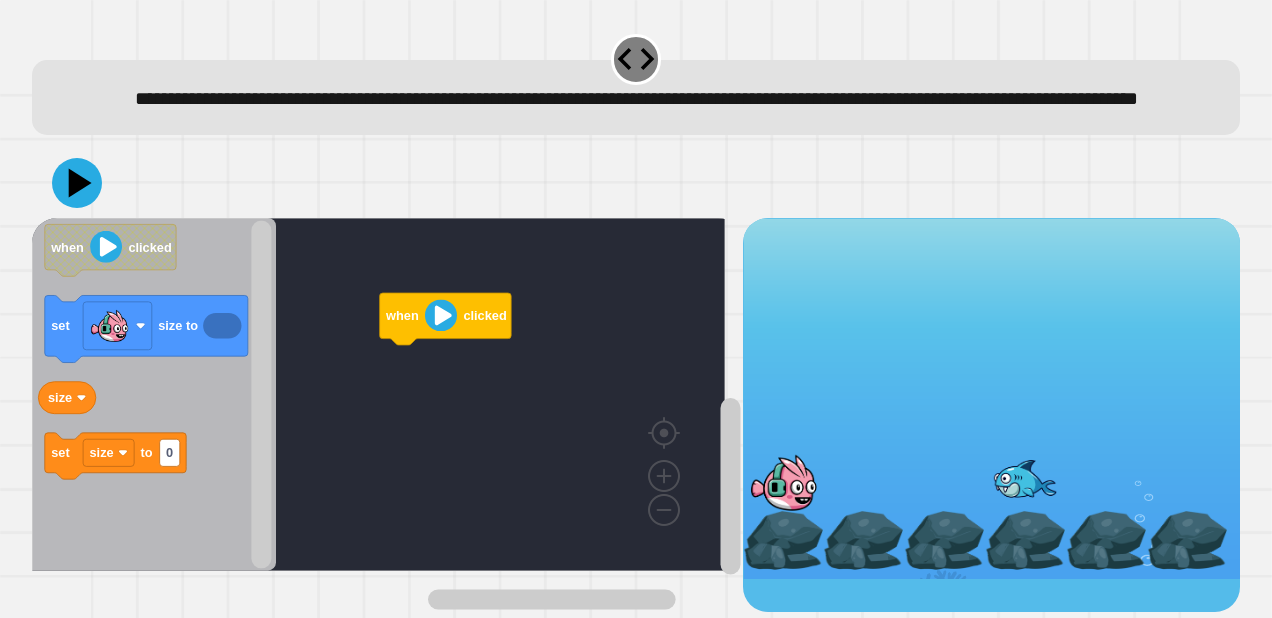 scroll, scrollTop: 22, scrollLeft: 0, axis: vertical 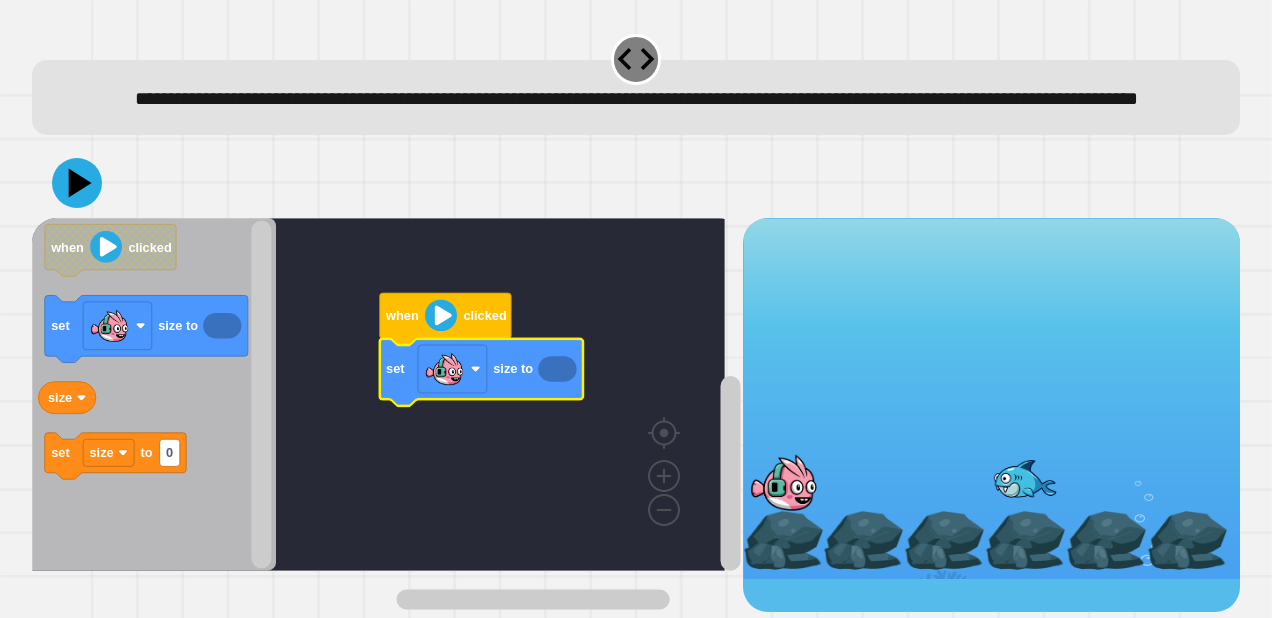 click 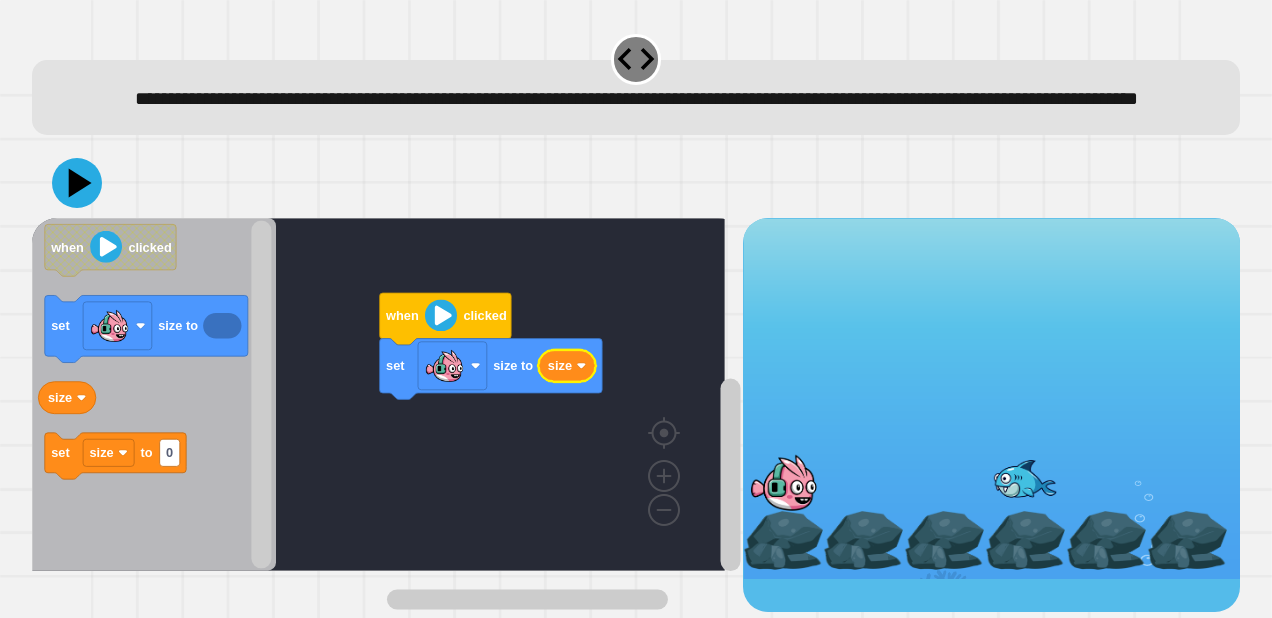 click 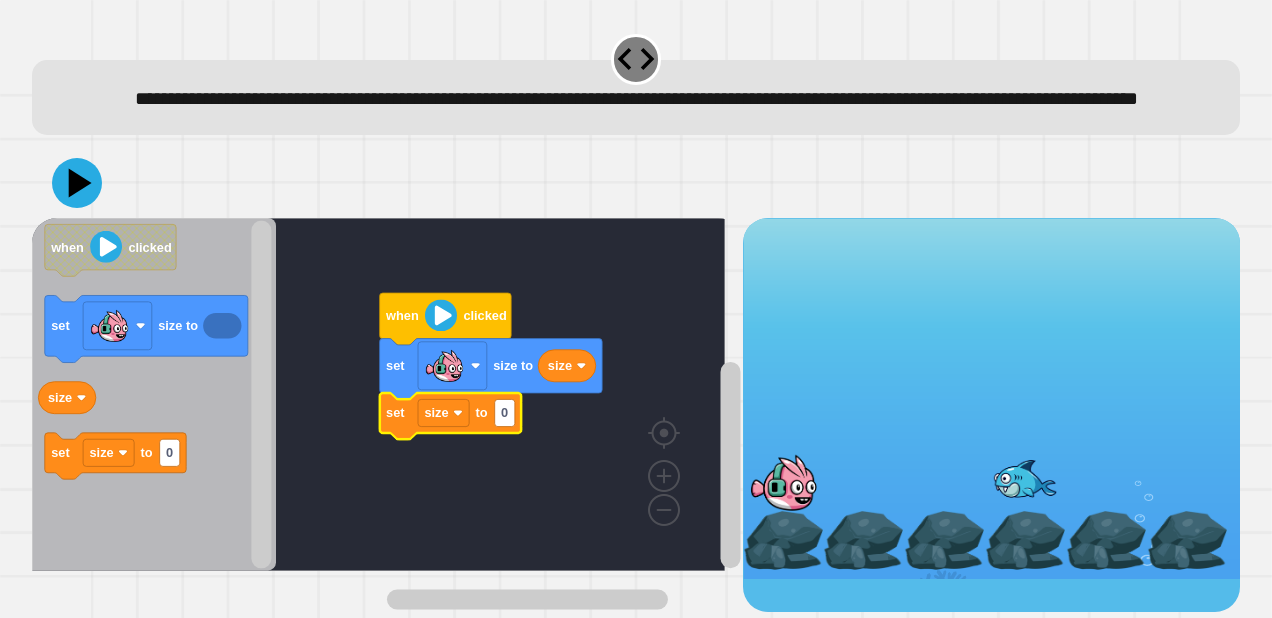click on "0" 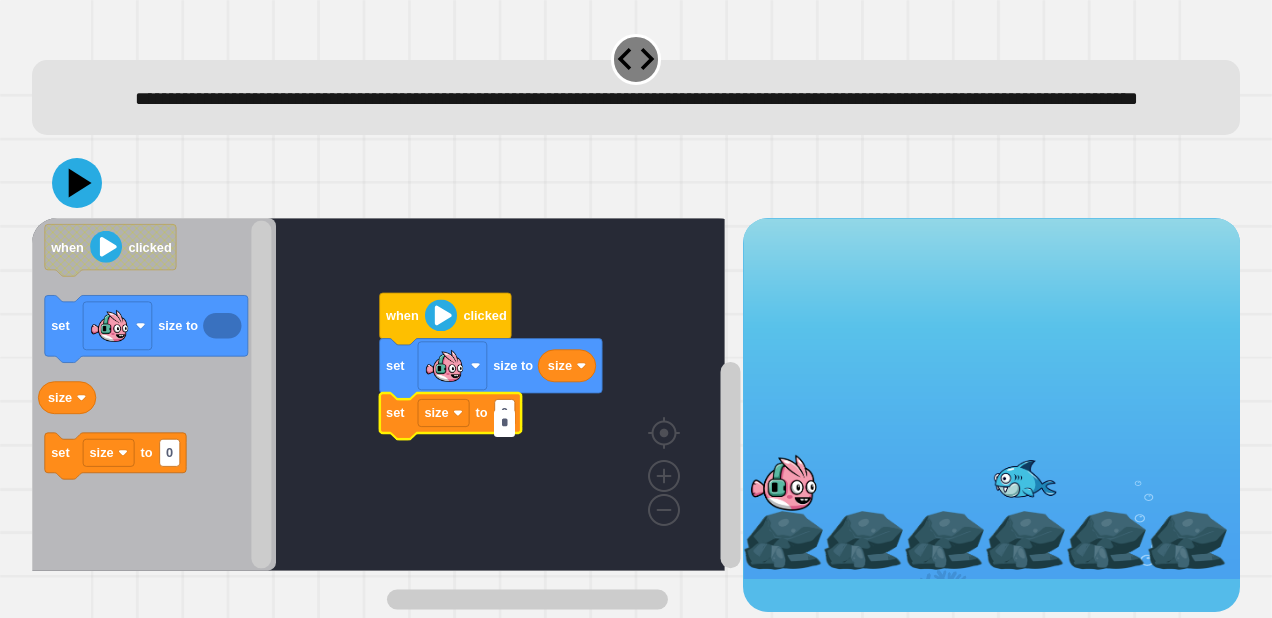 click on "*" at bounding box center [504, 423] 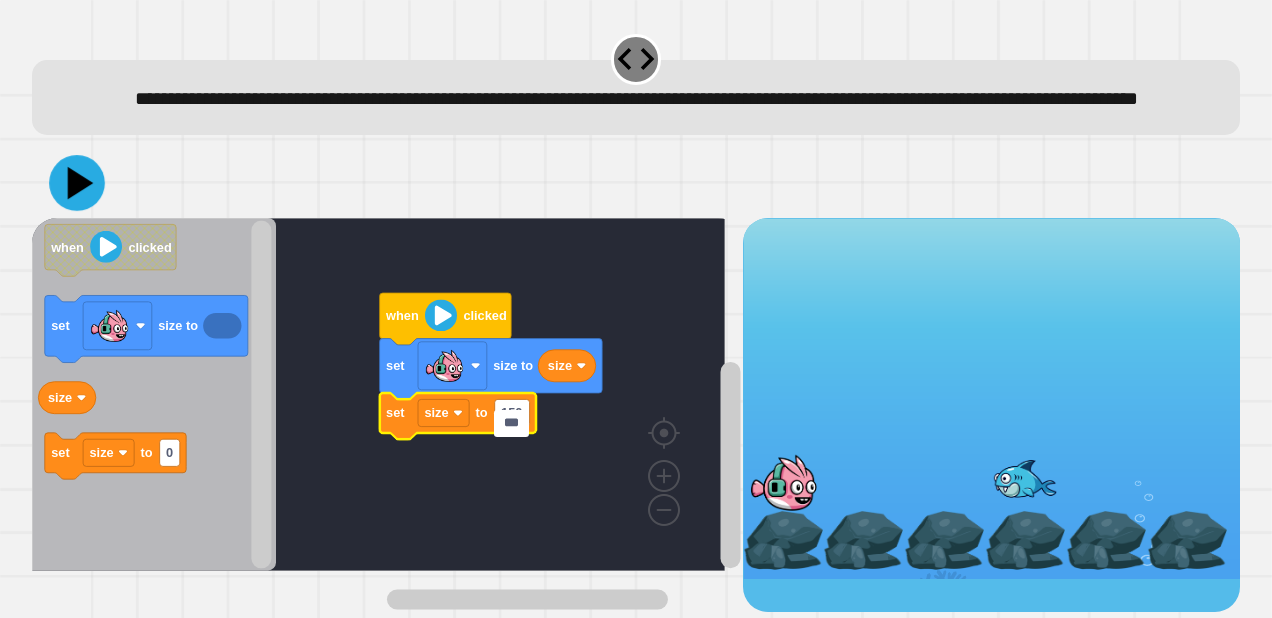 type on "***" 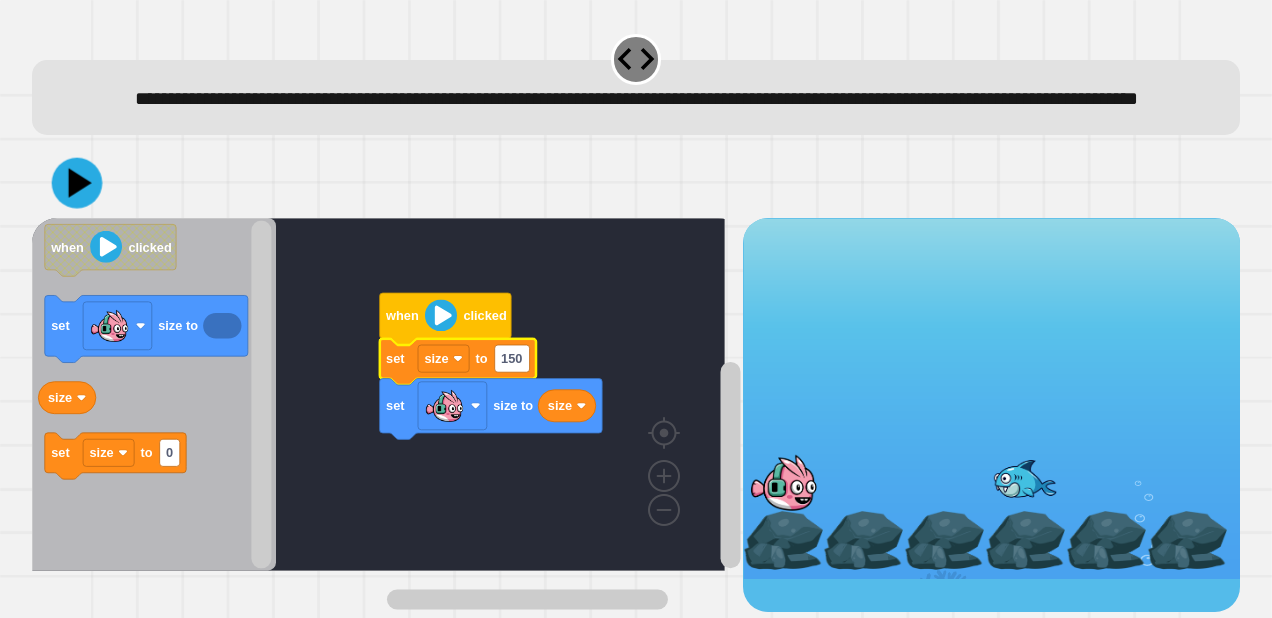 click 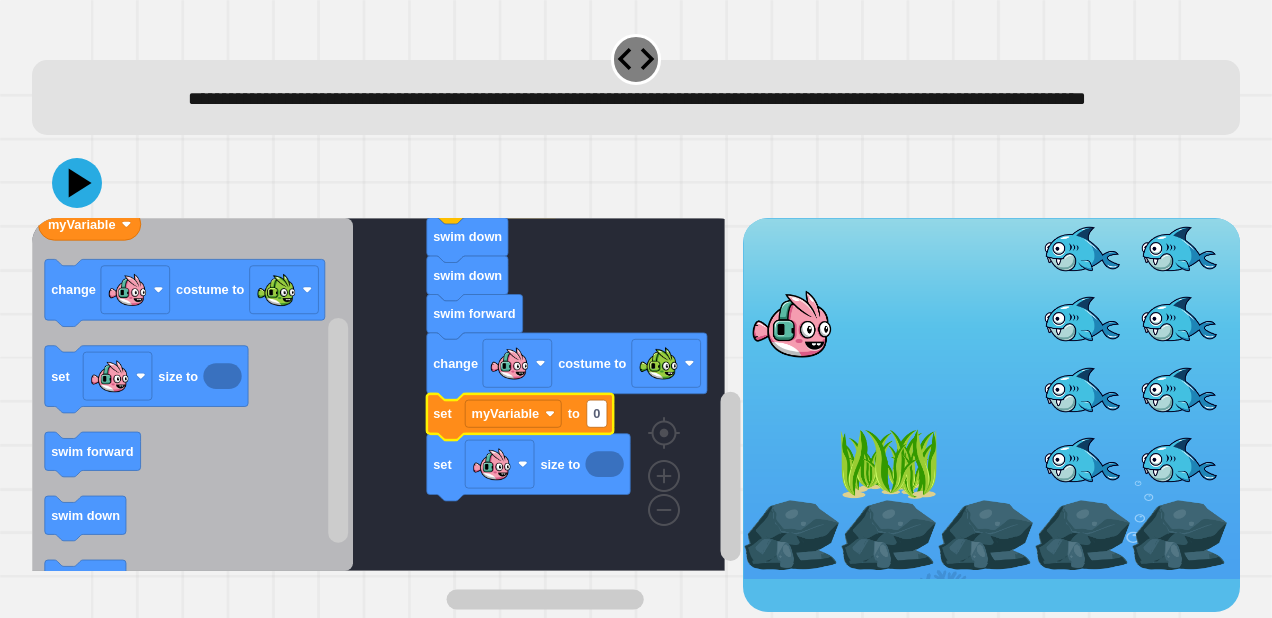 click on "0" 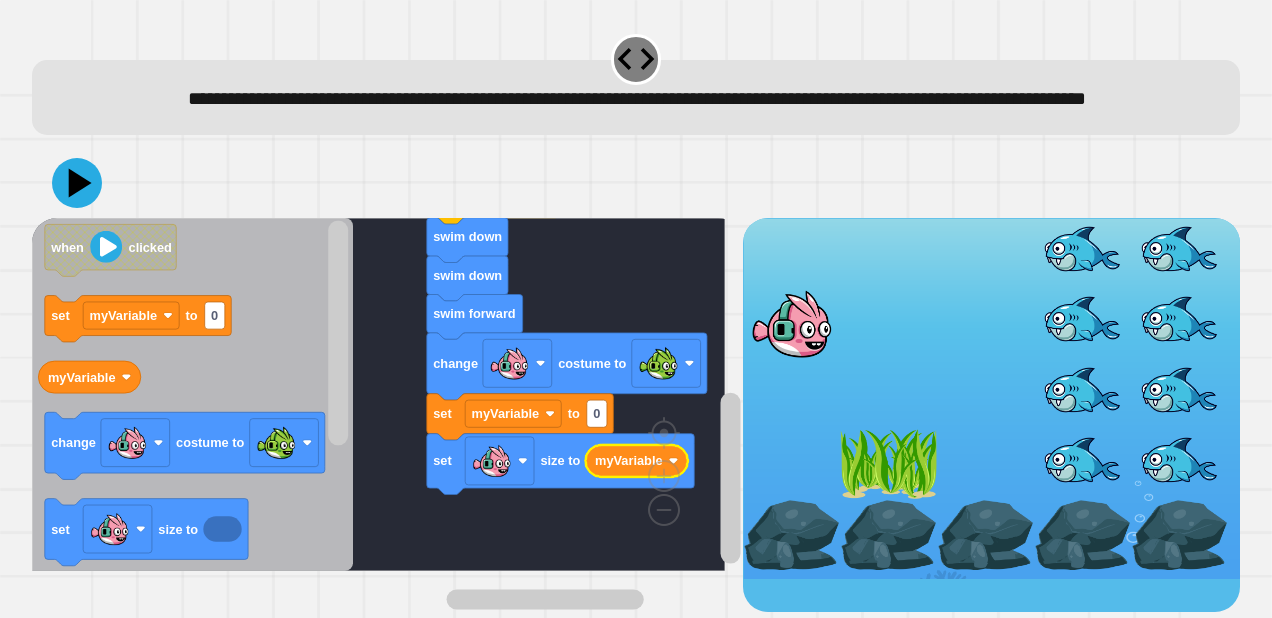 click 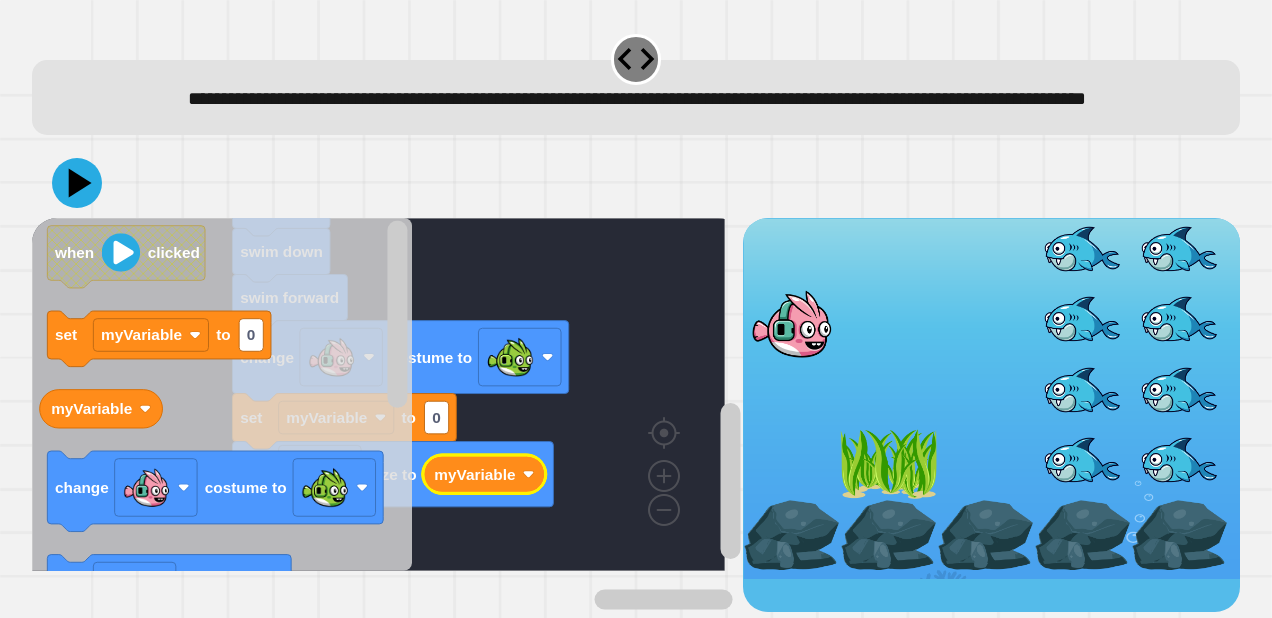click 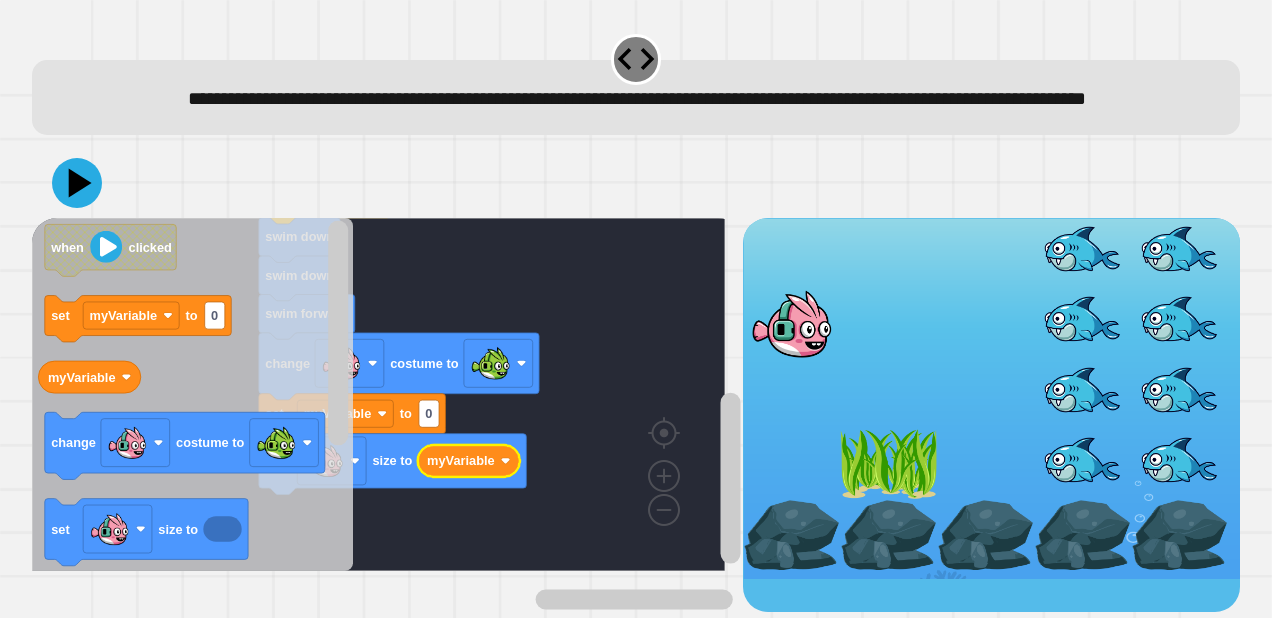 click on "when clicked swim down swim down swim forward change costume to set myVariable to 0 set size to myVariable when clicked set myVariable to 0 myVariable change costume to set size to swim forward swim down swim down" at bounding box center [636, 415] 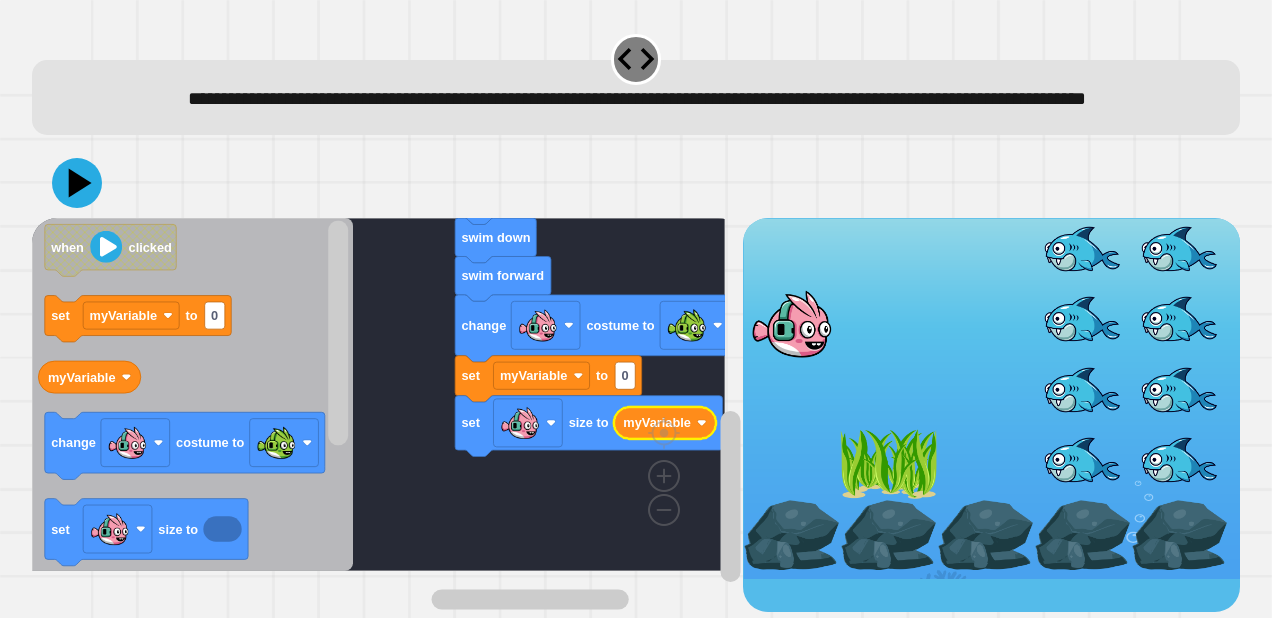 click 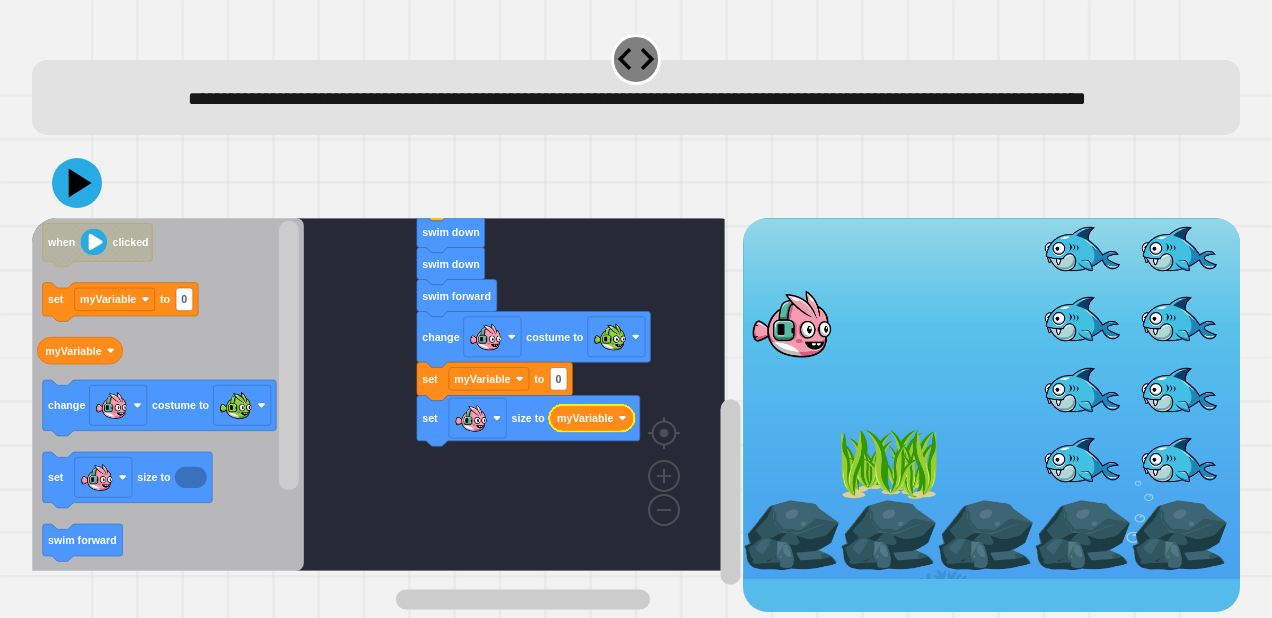 click 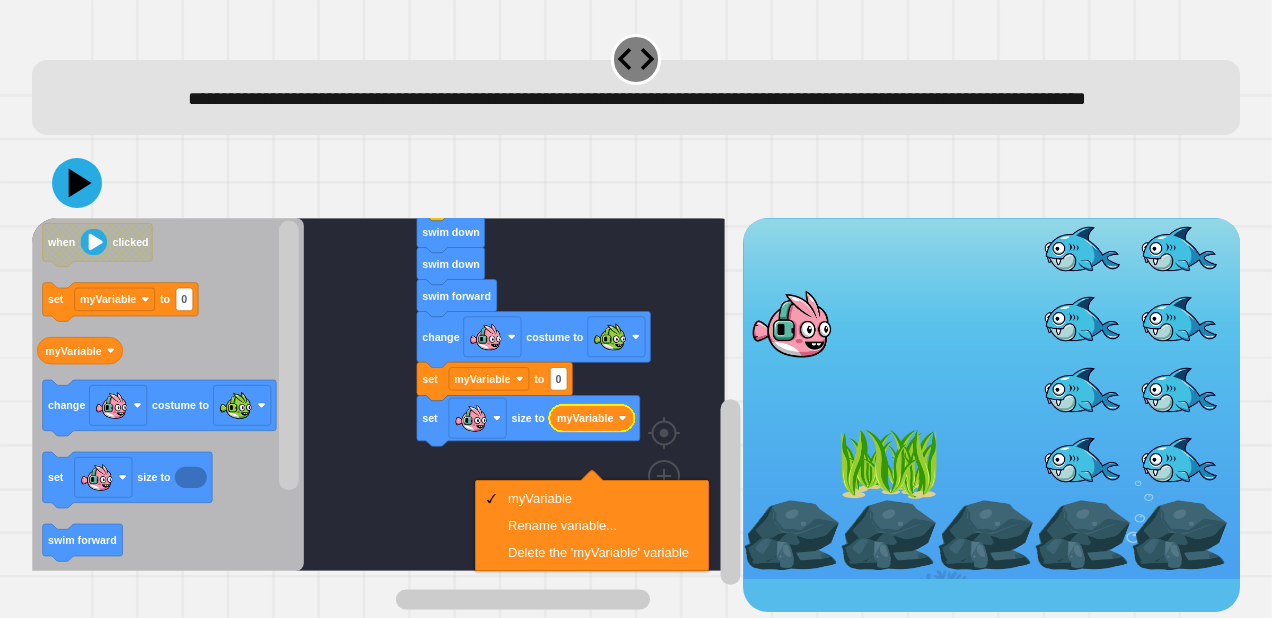 click 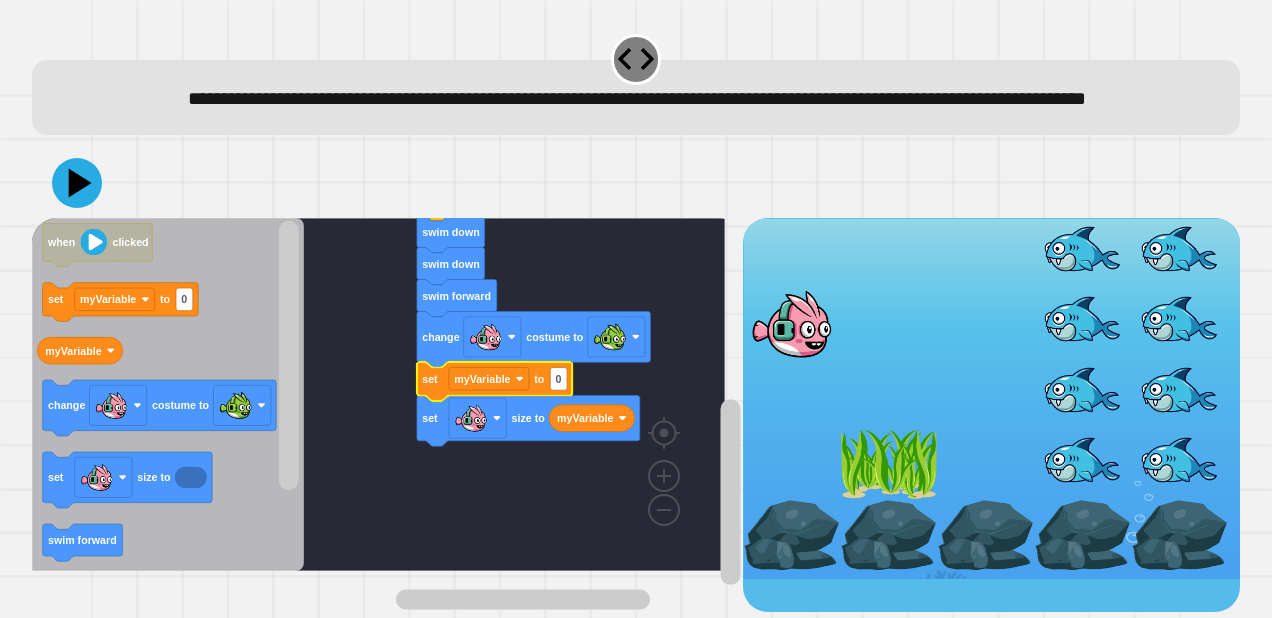 click on "0" 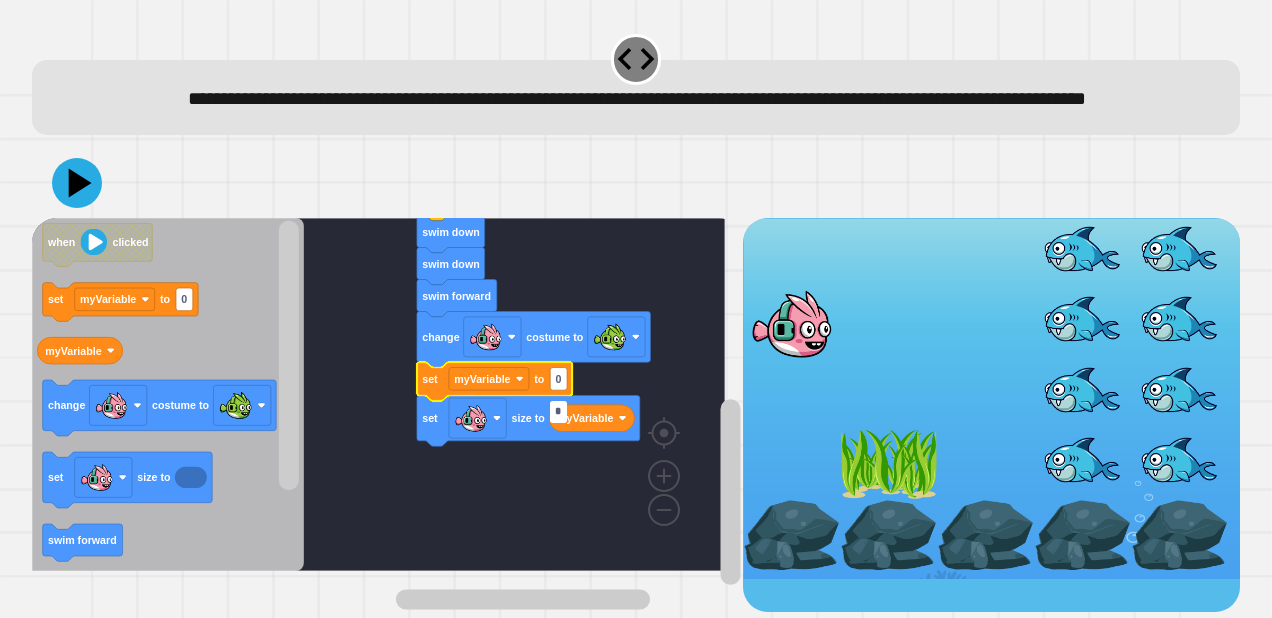 click on "*" at bounding box center [558, 412] 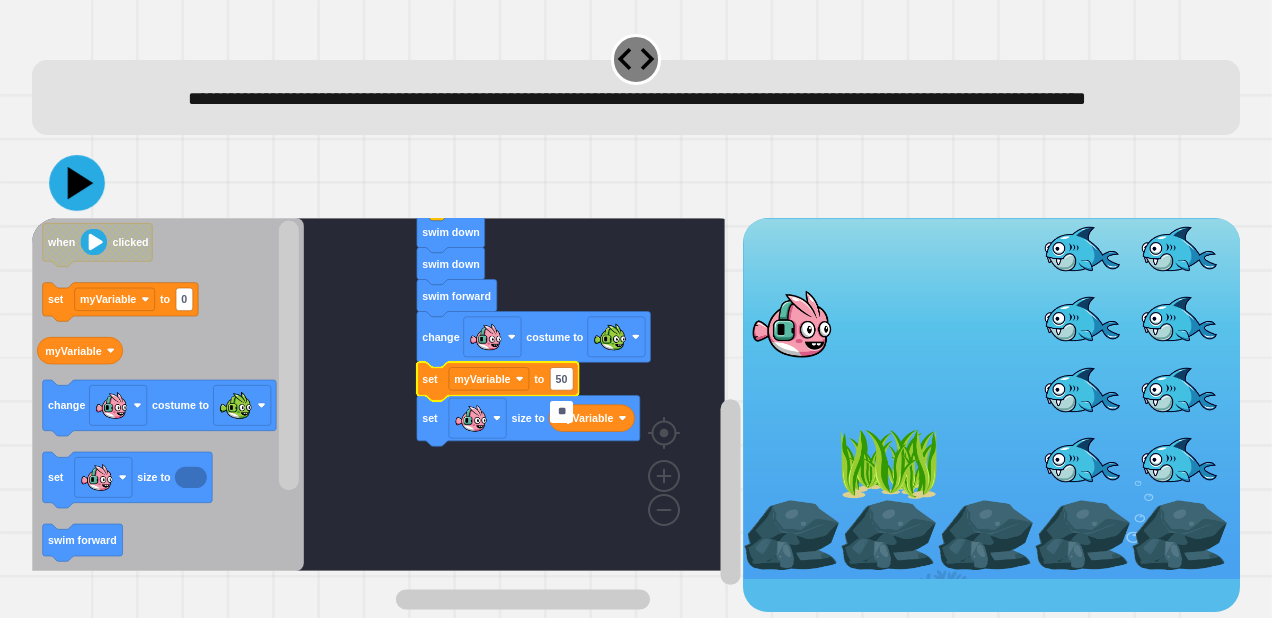 type on "**" 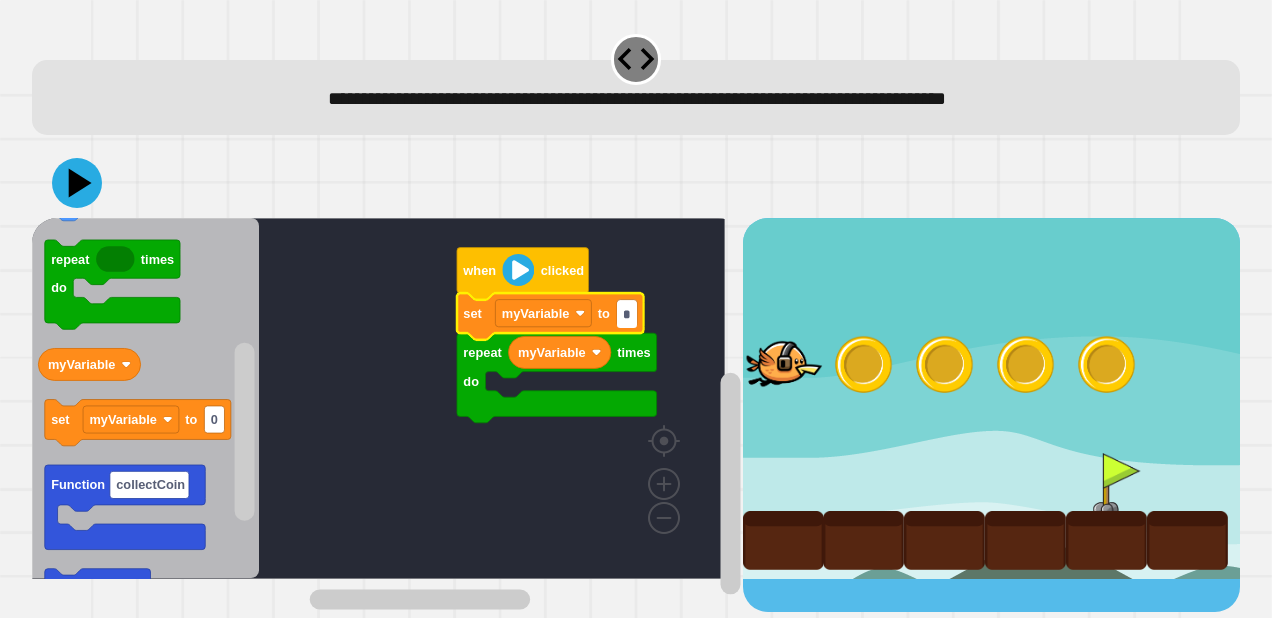 click on "*" at bounding box center [627, 314] 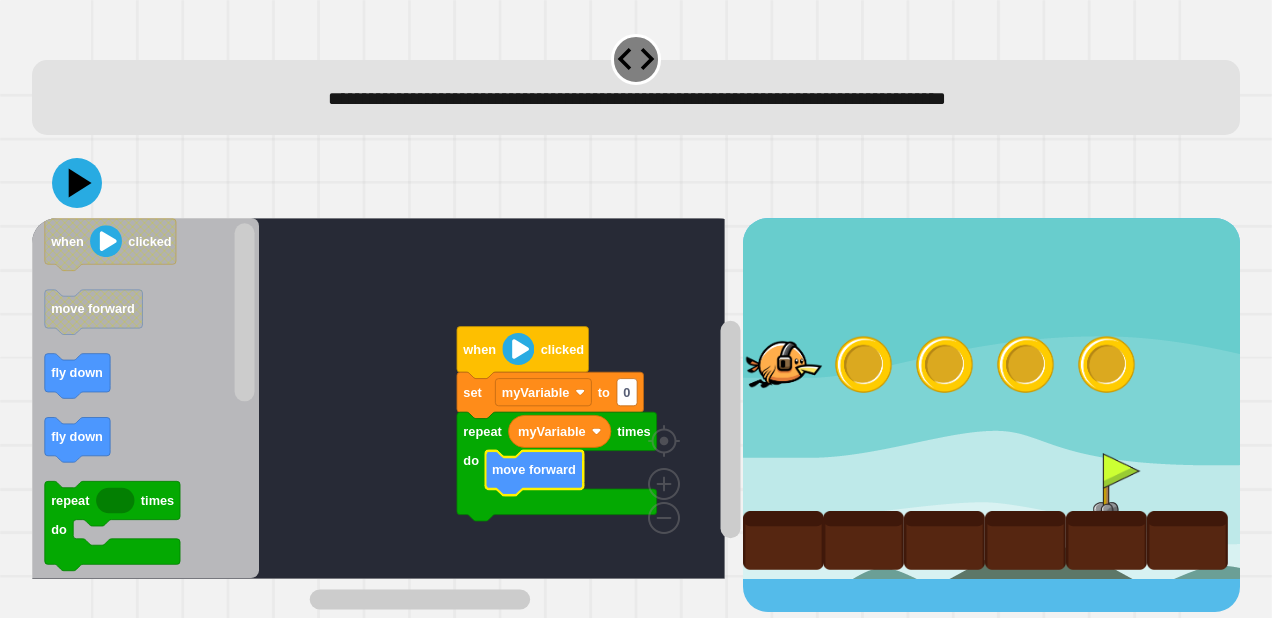 click 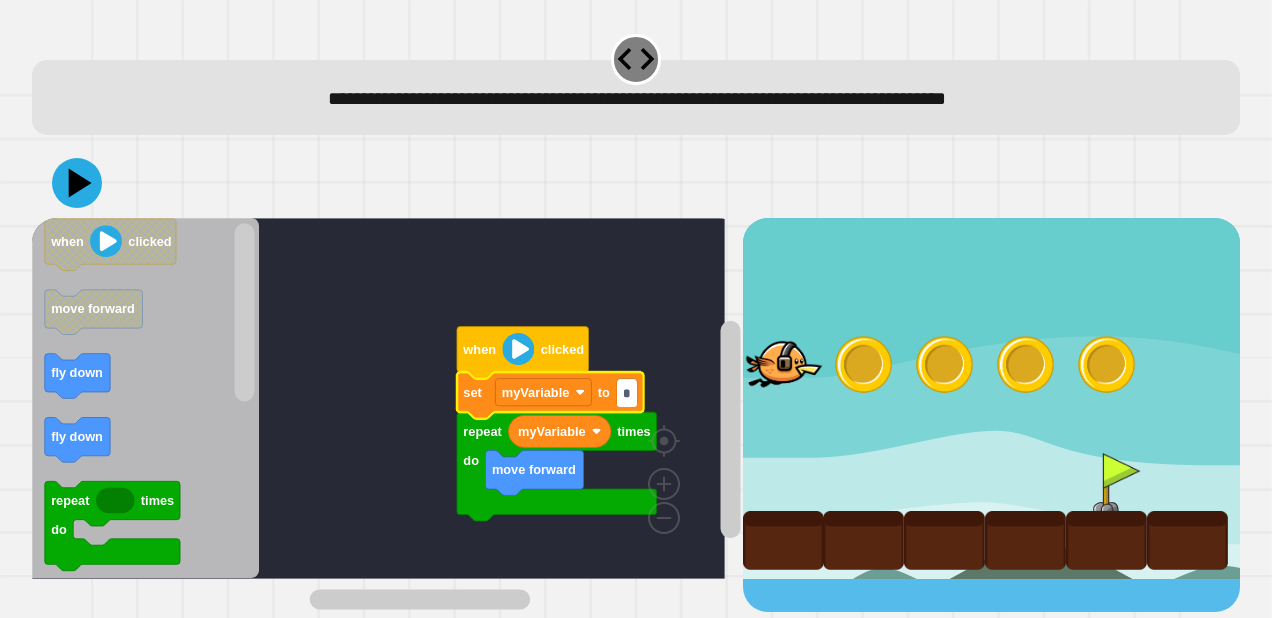 click on "*" at bounding box center [627, 393] 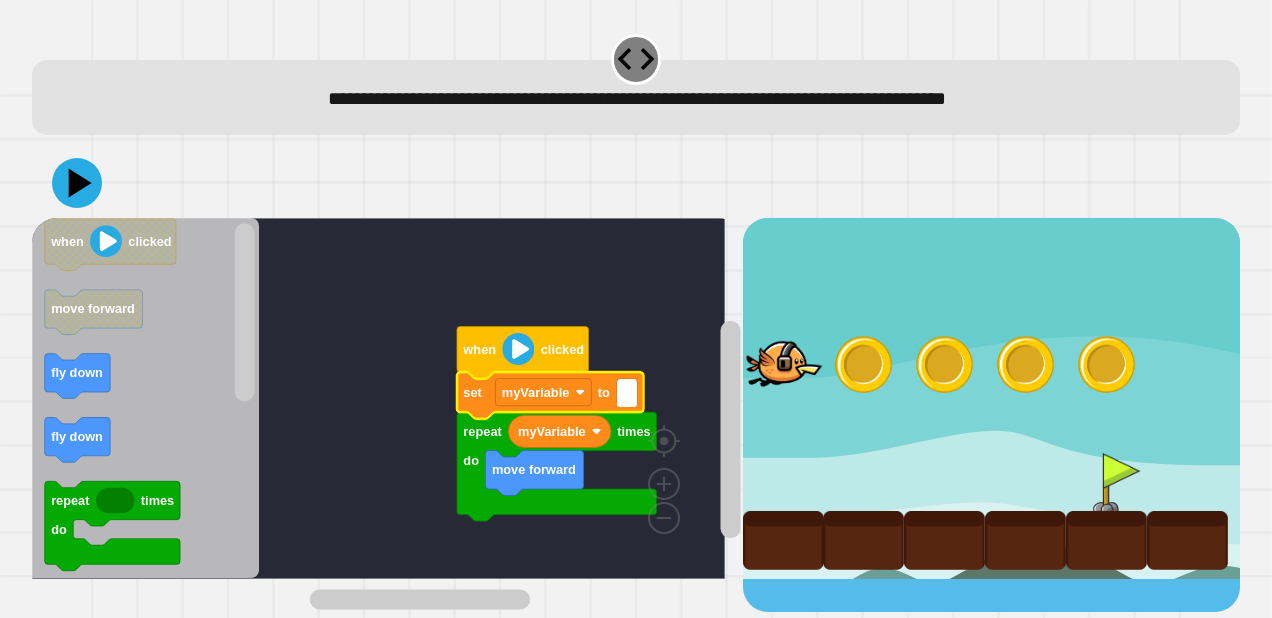 type on "*" 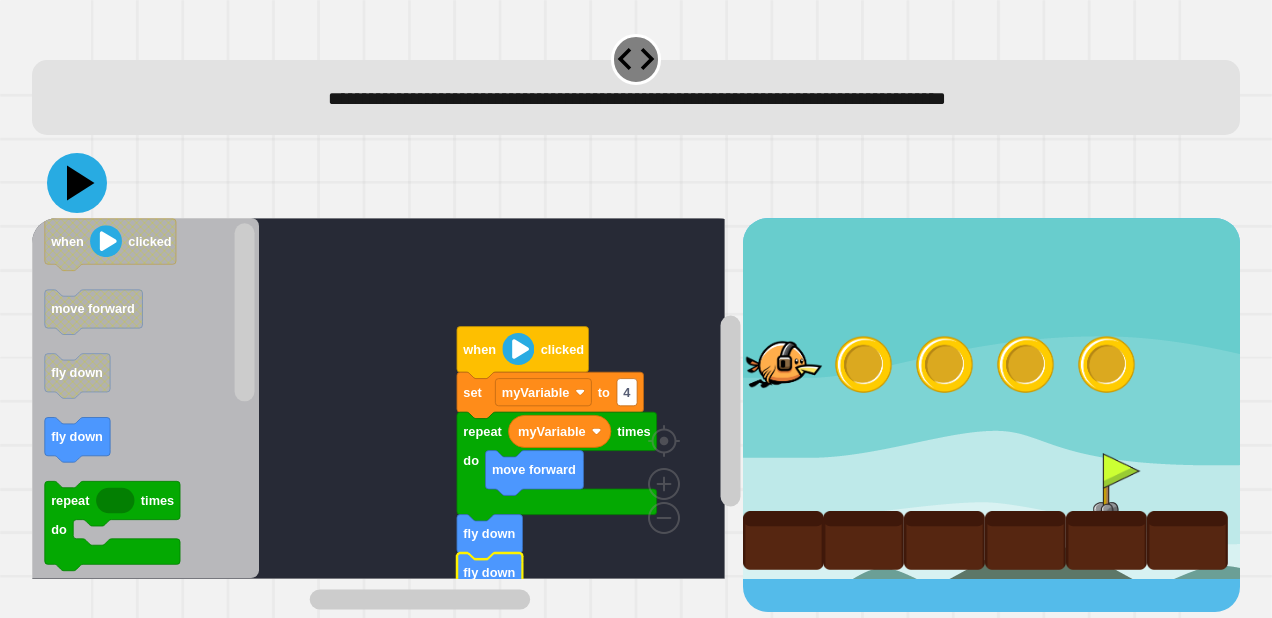 click 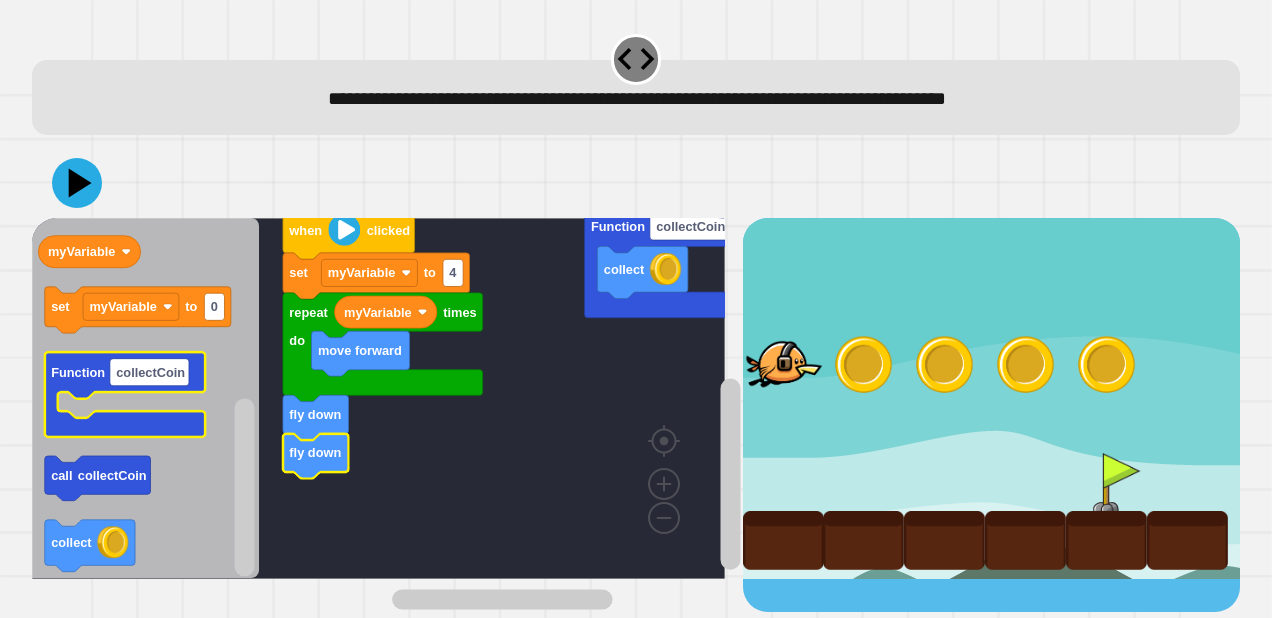 click on "collectCoin" 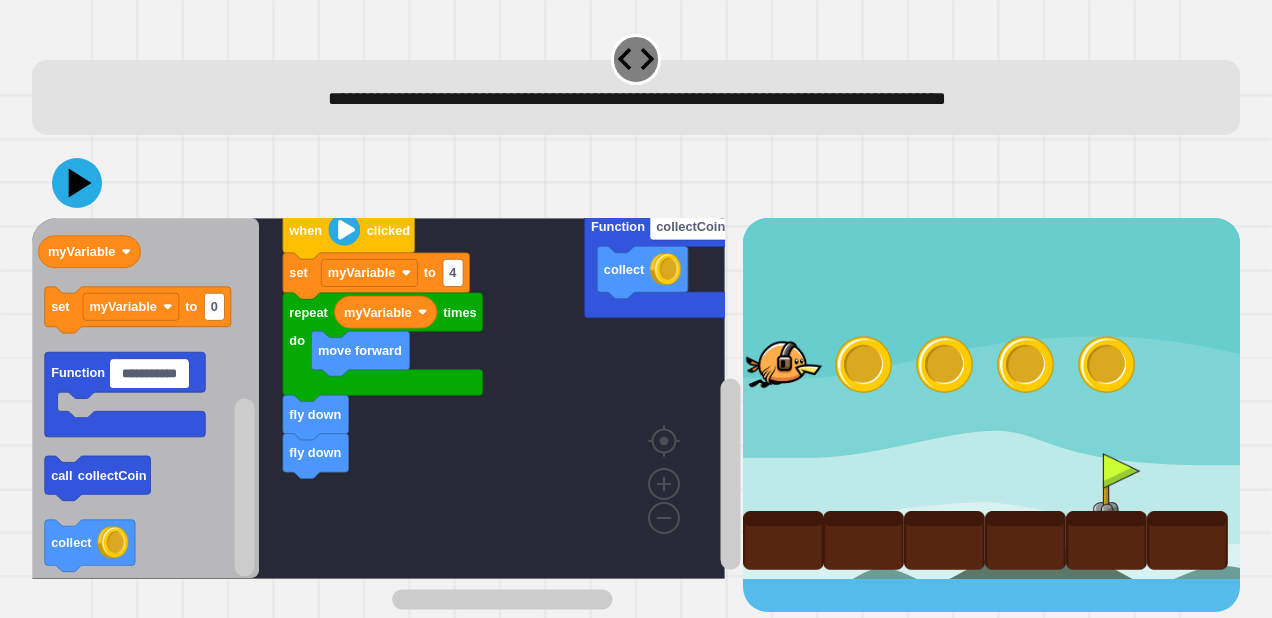 click on "**********" at bounding box center (149, 374) 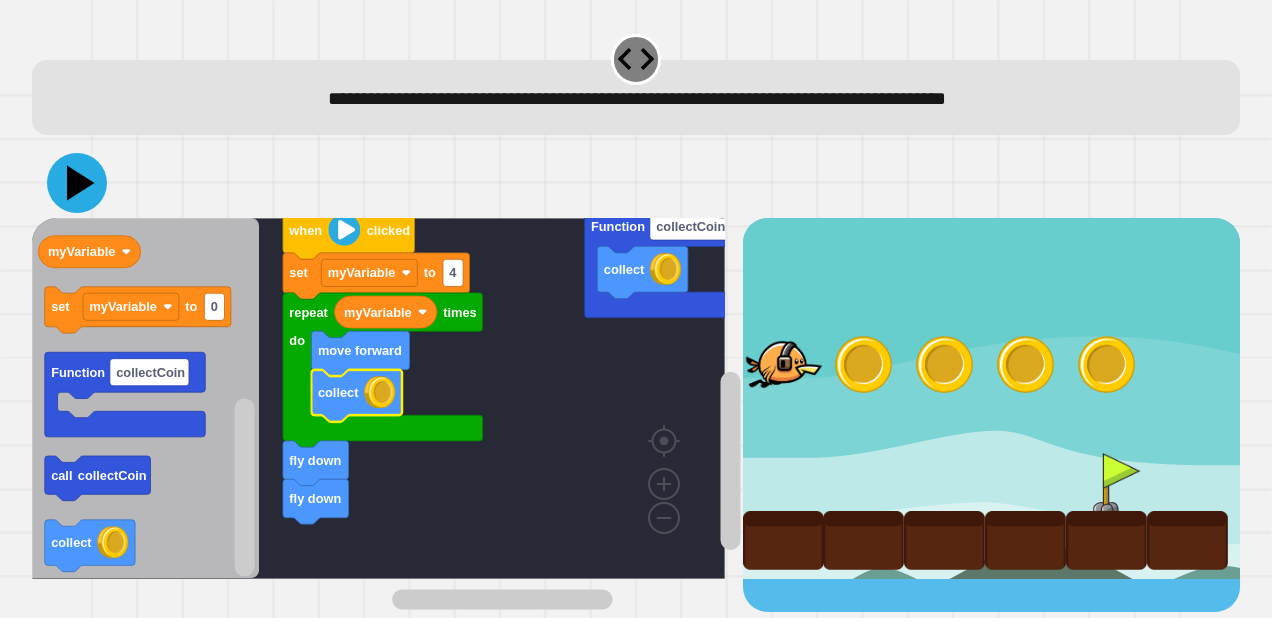 click 